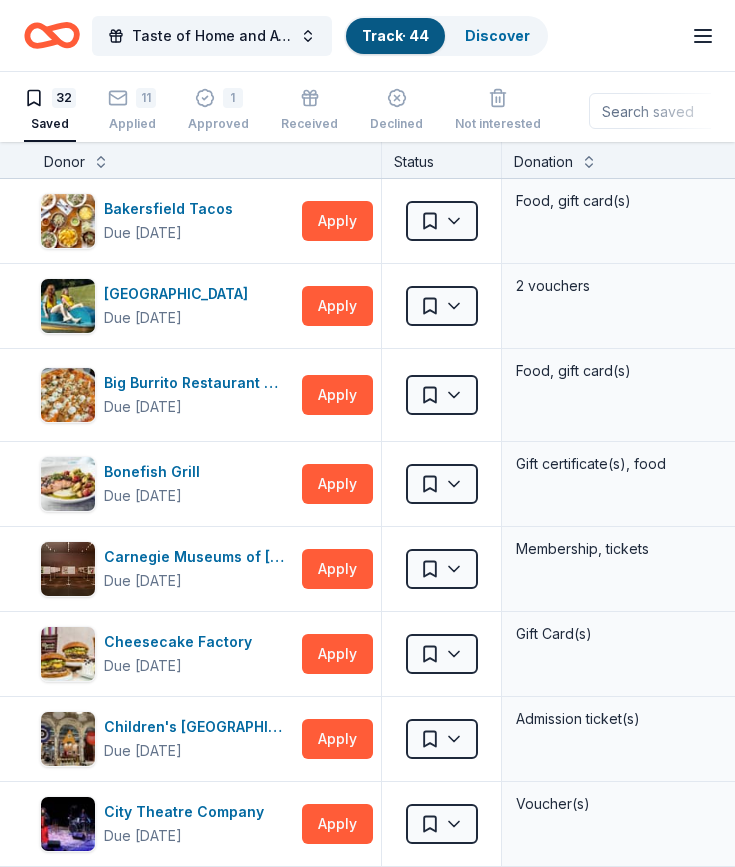 scroll, scrollTop: 0, scrollLeft: 0, axis: both 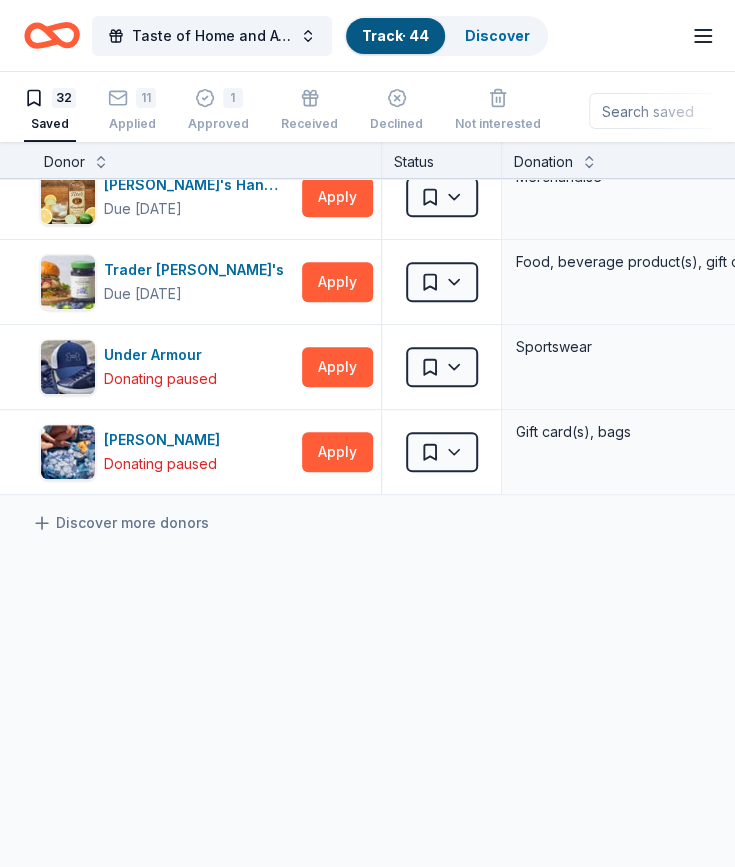 click on "Bakersfield Tacos Due [DATE] Apply Saved Food, gift card(s) Mail [GEOGRAPHIC_DATA] Due [DATE] Apply Saved 2 vouchers Mail Big Burrito Restaurant Group Due [DATE] Apply Saved Food, gift card(s) Email Mail Fax Bonefish Grill Due [DATE] Apply Saved Gift certificate(s), food Website In person Carnegie Museums of [GEOGRAPHIC_DATA] Due [DATE] Apply Saved Membership, tickets
Website Cheesecake Factory Due [DATE] Apply Saved Gift Card(s)  In person Children's [GEOGRAPHIC_DATA] Due [DATE] Apply Saved Admission ticket(s) Website City Theatre Company Due [DATE] Apply Saved Voucher(s) Website Costco Due [DATE] Apply Saved Monetary grants, no greater than 10% of program's overall budget  In person doTERRA Due [DATE] Apply Saved Essential oil products, personal care/wellness products, monetary donations Website Eagle Restaurant Due [DATE] Apply Saved Food, gift card(s) Mail East End Food Coop Due [DATE] Apply Saved Gift card(s), gift basket(s) Website Fat Head's Brewery" at bounding box center [800, -689] 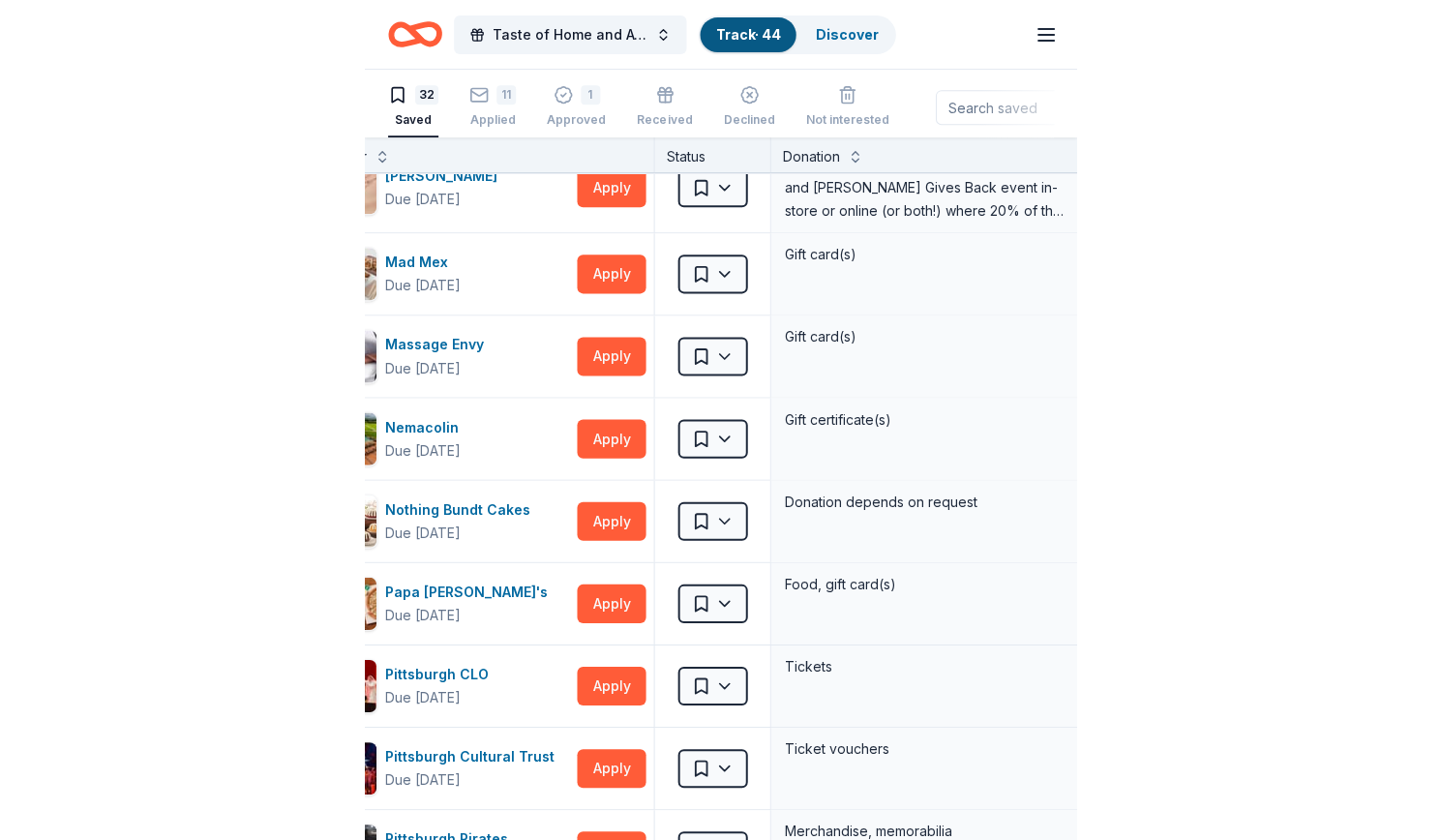 scroll, scrollTop: 1279, scrollLeft: 75, axis: both 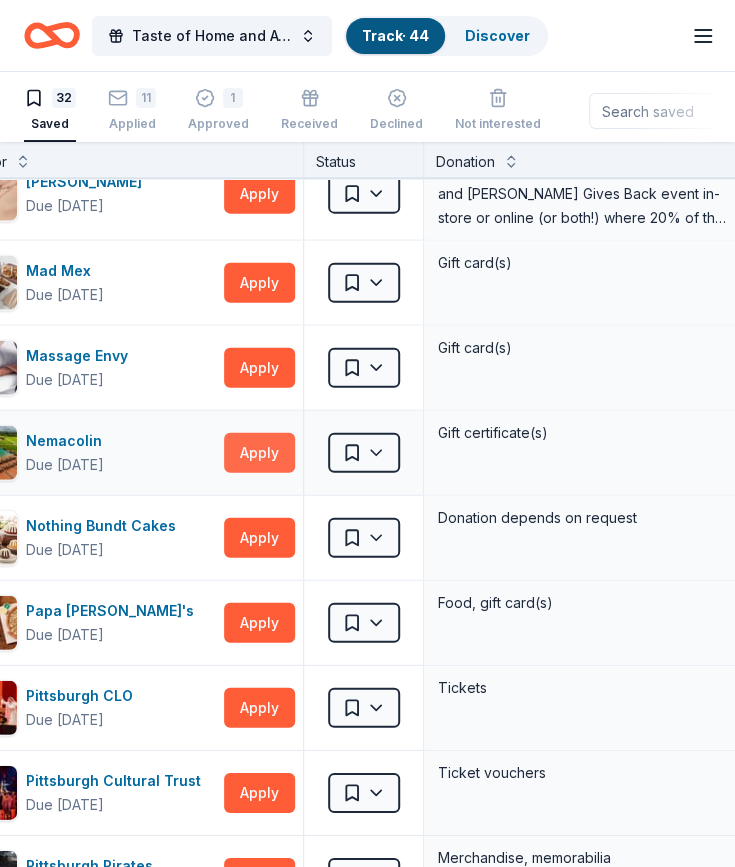 click on "Apply" at bounding box center [259, 453] 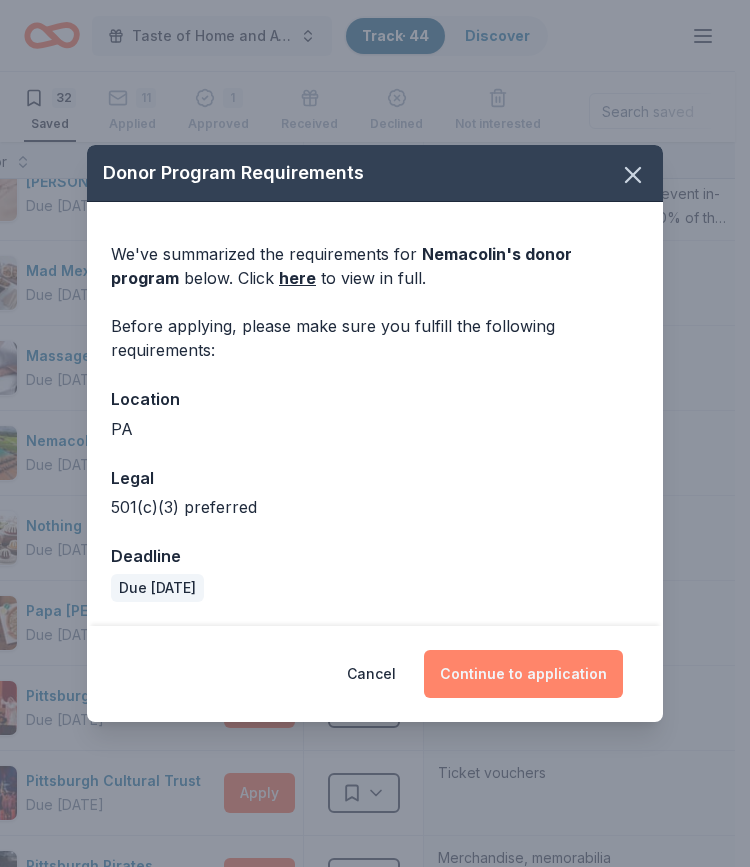 click on "Continue to application" at bounding box center (523, 674) 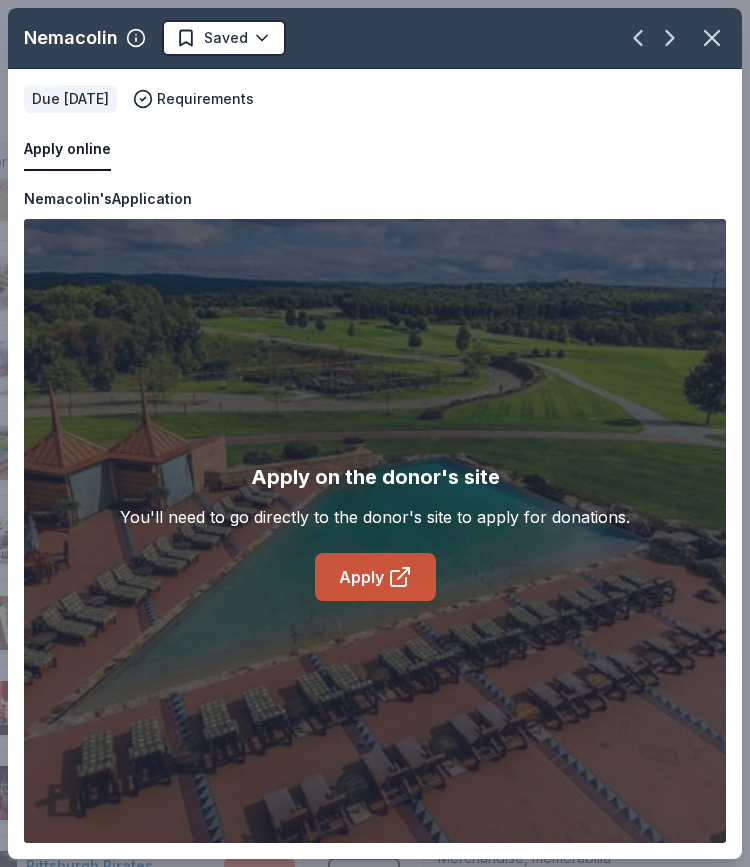 click on "Apply" at bounding box center [375, 577] 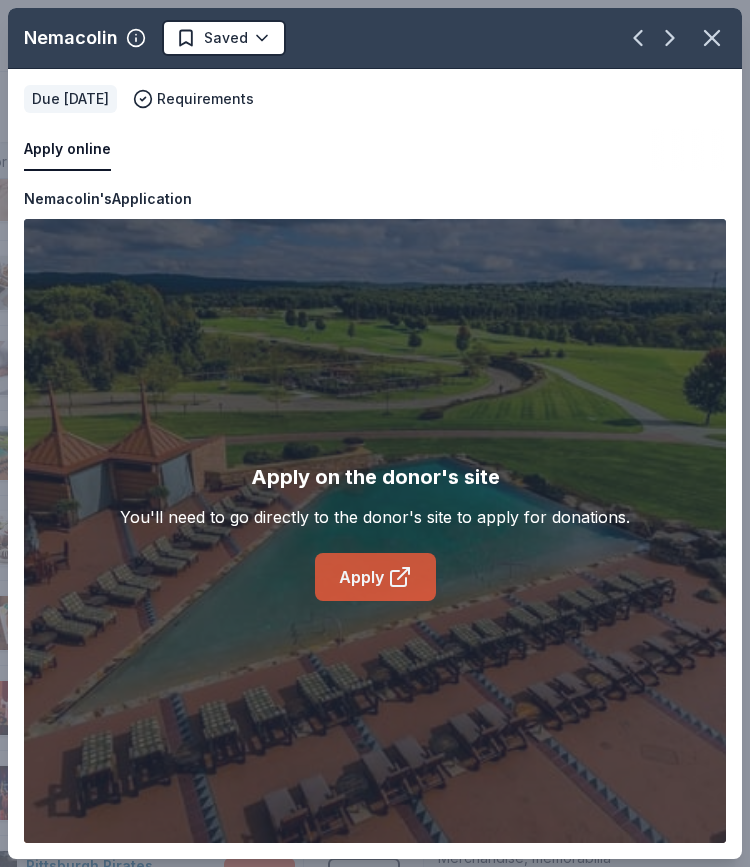 click on "Apply" at bounding box center (375, 577) 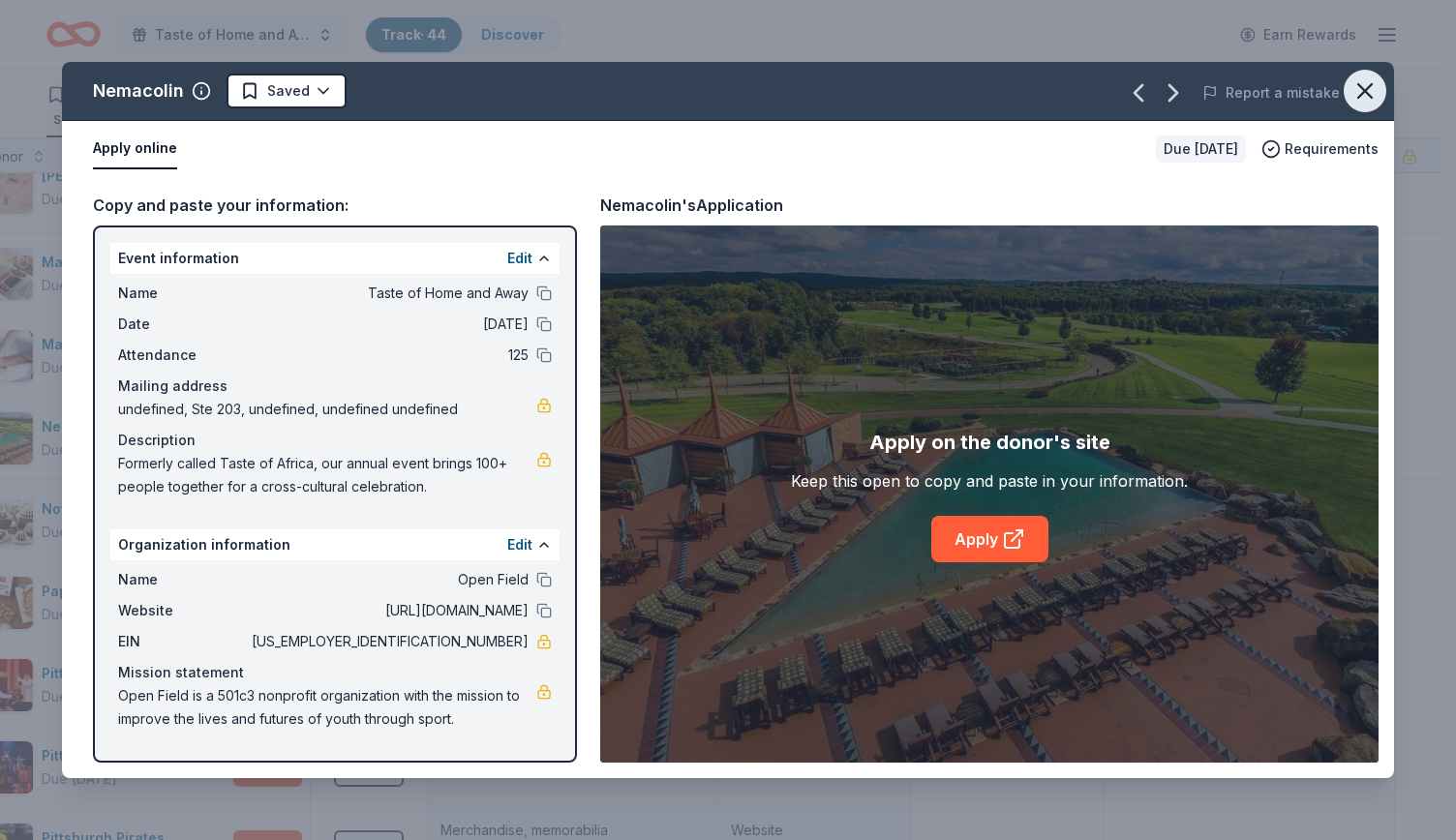 click 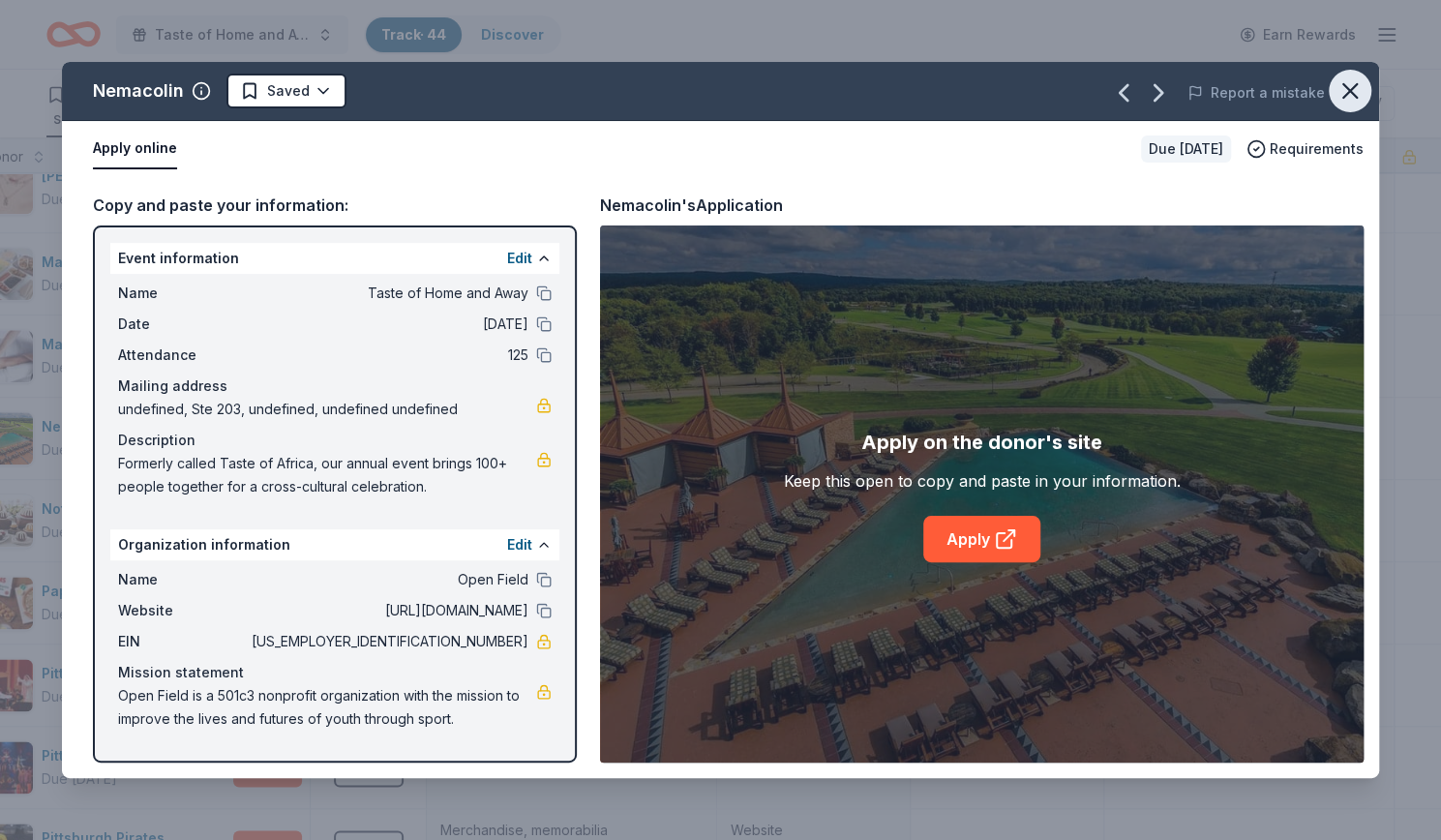 scroll, scrollTop: 1279, scrollLeft: 75, axis: both 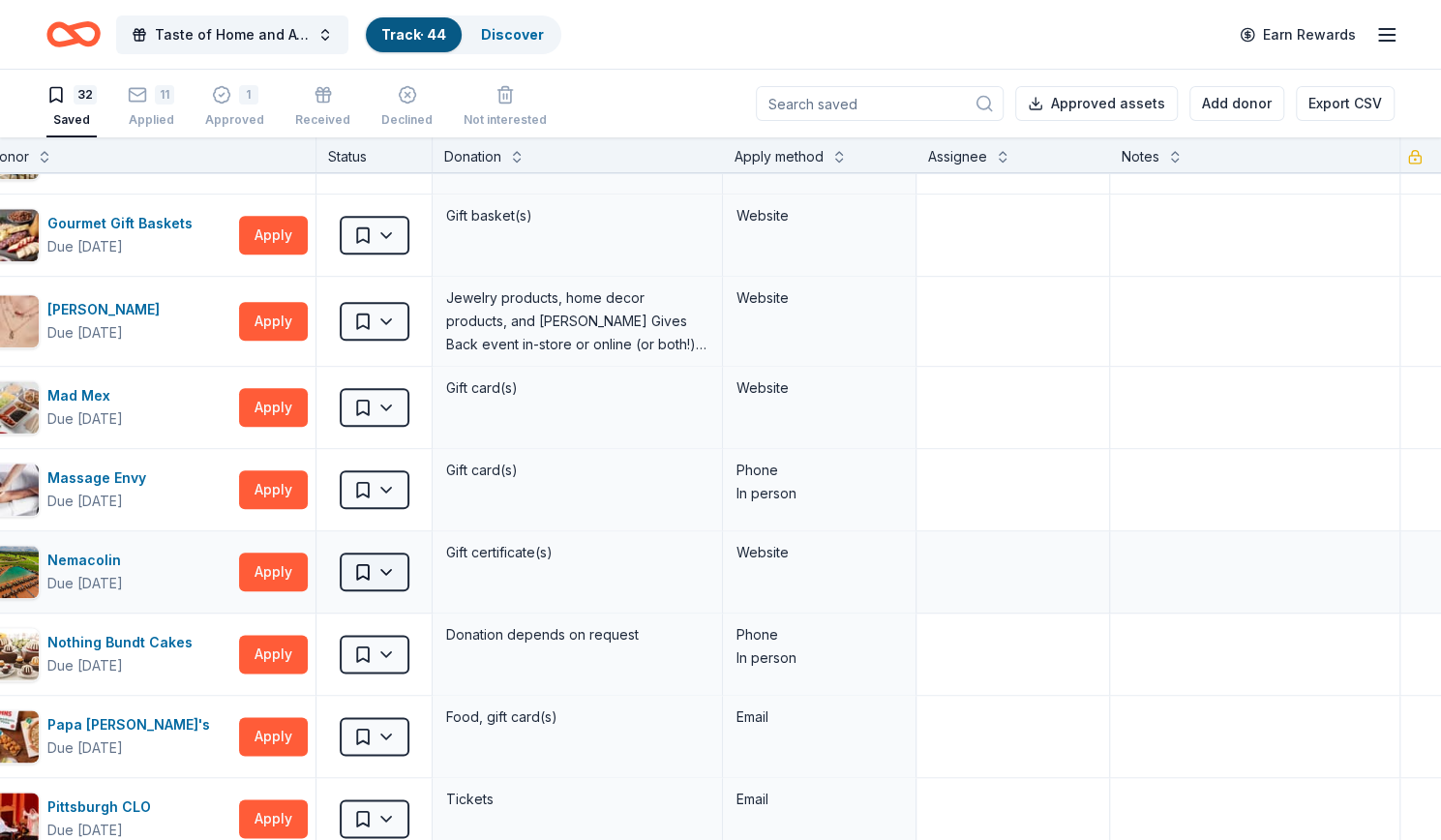 click on "Taste of Home and Away Track  · 44 Discover Earn Rewards 32 Saved 11 Applied 1 Approved Received Declined Not interested  Approved assets Add donor Export CSV Donor Status Donation Apply method Assignee Notes Bakersfield Tacos Due [DATE] Apply Saved Food, gift card(s) Mail [GEOGRAPHIC_DATA] Due [DATE] Apply Saved 2 vouchers Mail Big Burrito Restaurant Group Due [DATE] Apply Saved Food, gift card(s) Email Mail Fax Bonefish Grill Due [DATE] Apply Saved Gift certificate(s), food Website In person [GEOGRAPHIC_DATA] Due [DATE] Apply Saved Membership, tickets
Website Cheesecake Factory Due [DATE] Apply Saved Gift Card(s)  In person Children's [GEOGRAPHIC_DATA] Due [DATE] Apply Saved Admission ticket(s) Website City Theatre Company Due [DATE] Apply Saved Voucher(s) Website Costco Due [DATE] Apply Saved Monetary grants, no greater than 10% of program's overall budget  In person doTERRA Due [DATE] Apply Saved Website Eagle Restaurant Due [DATE]" at bounding box center [720, 420] 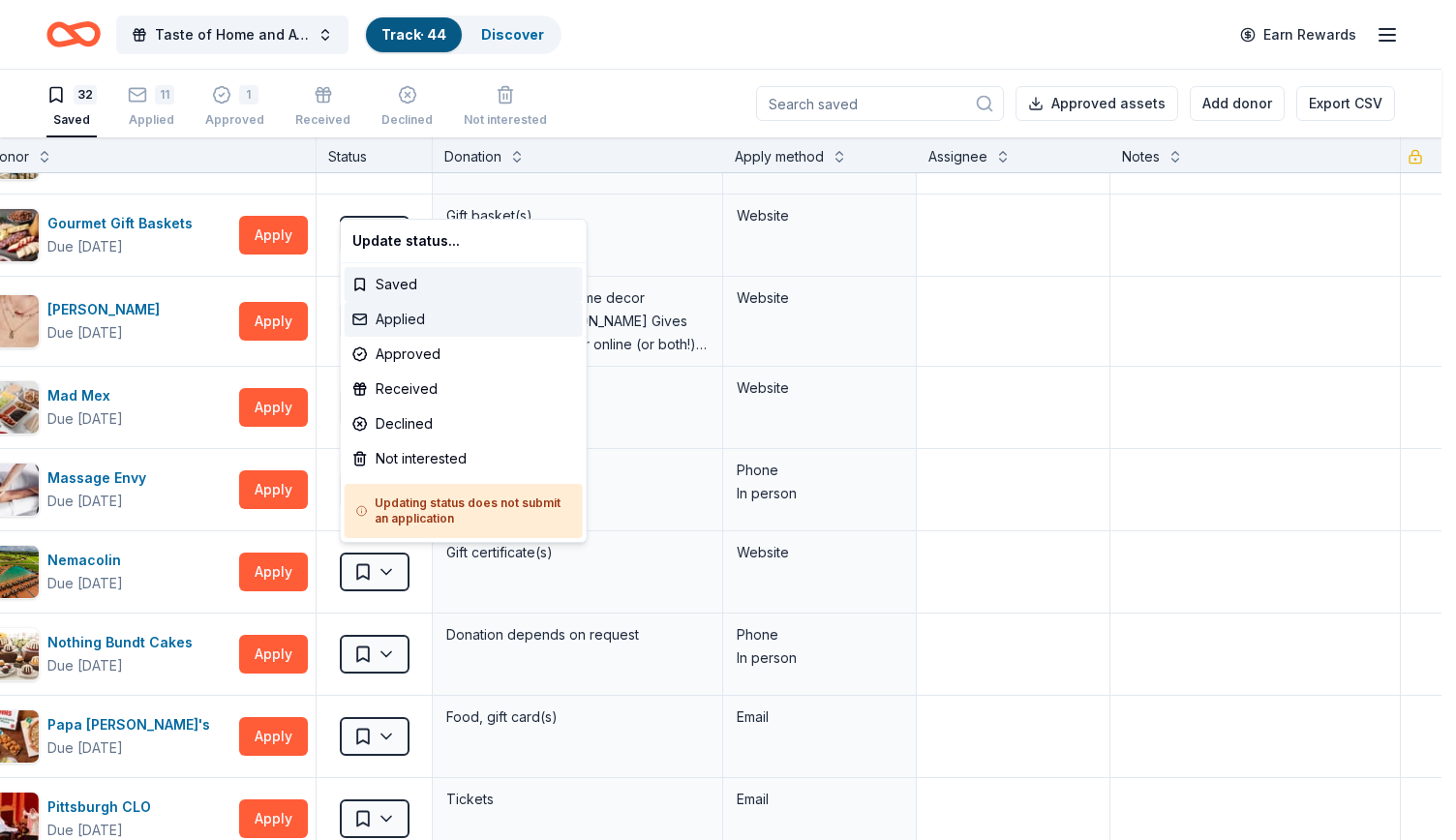 click on "Applied" at bounding box center (464, 319) 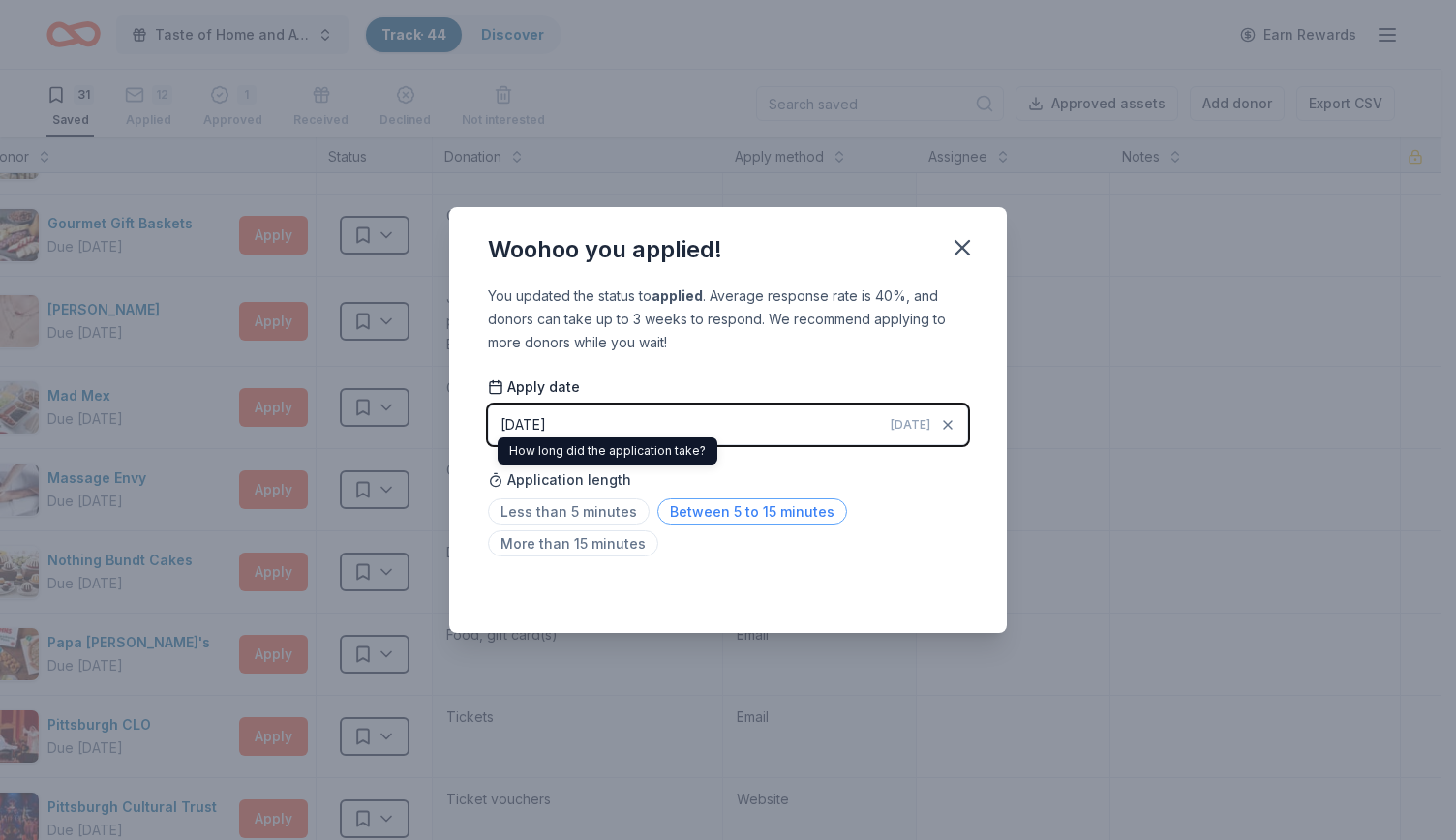 click on "Between 5 to 15 minutes" at bounding box center [752, 511] 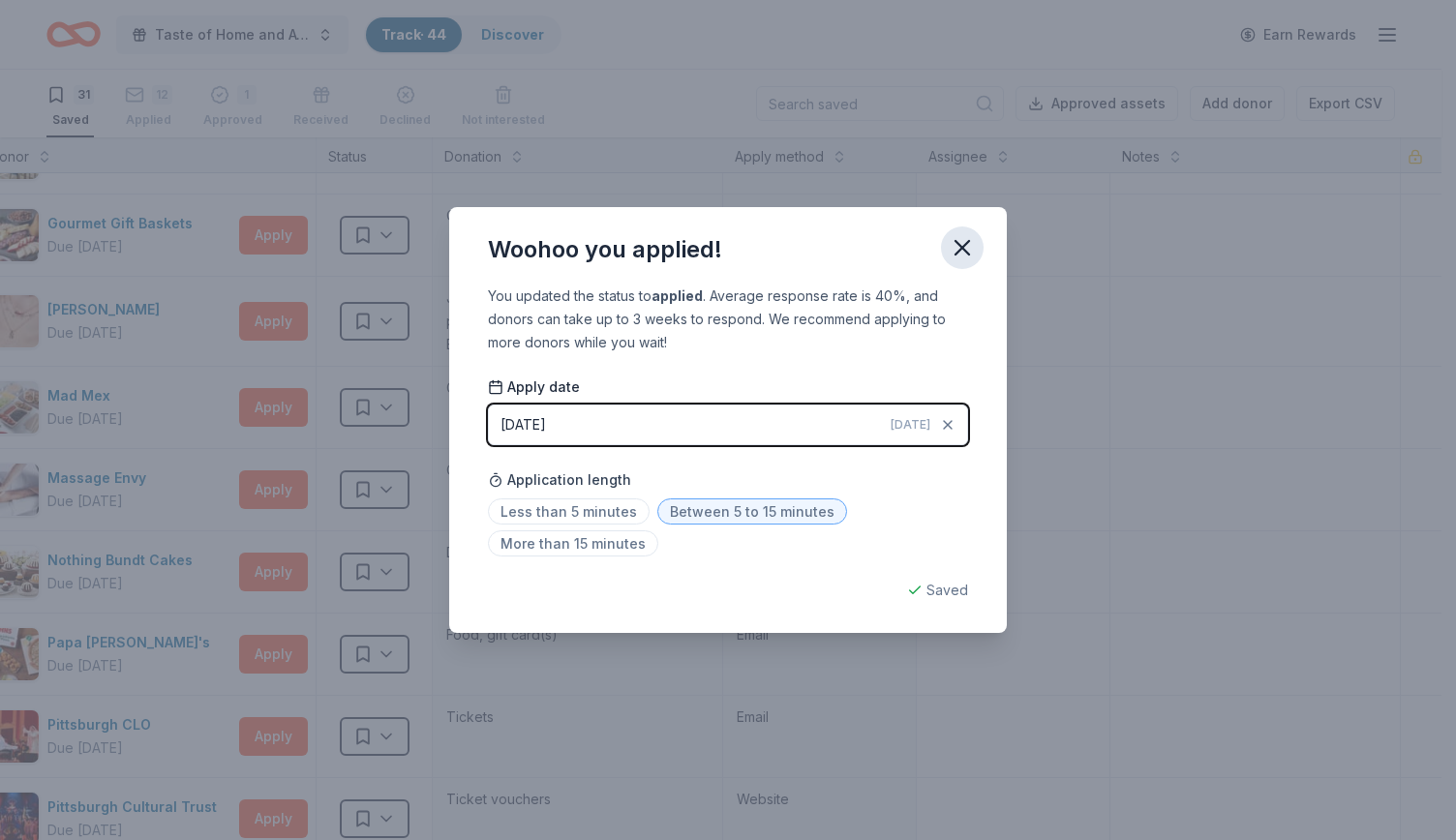 click 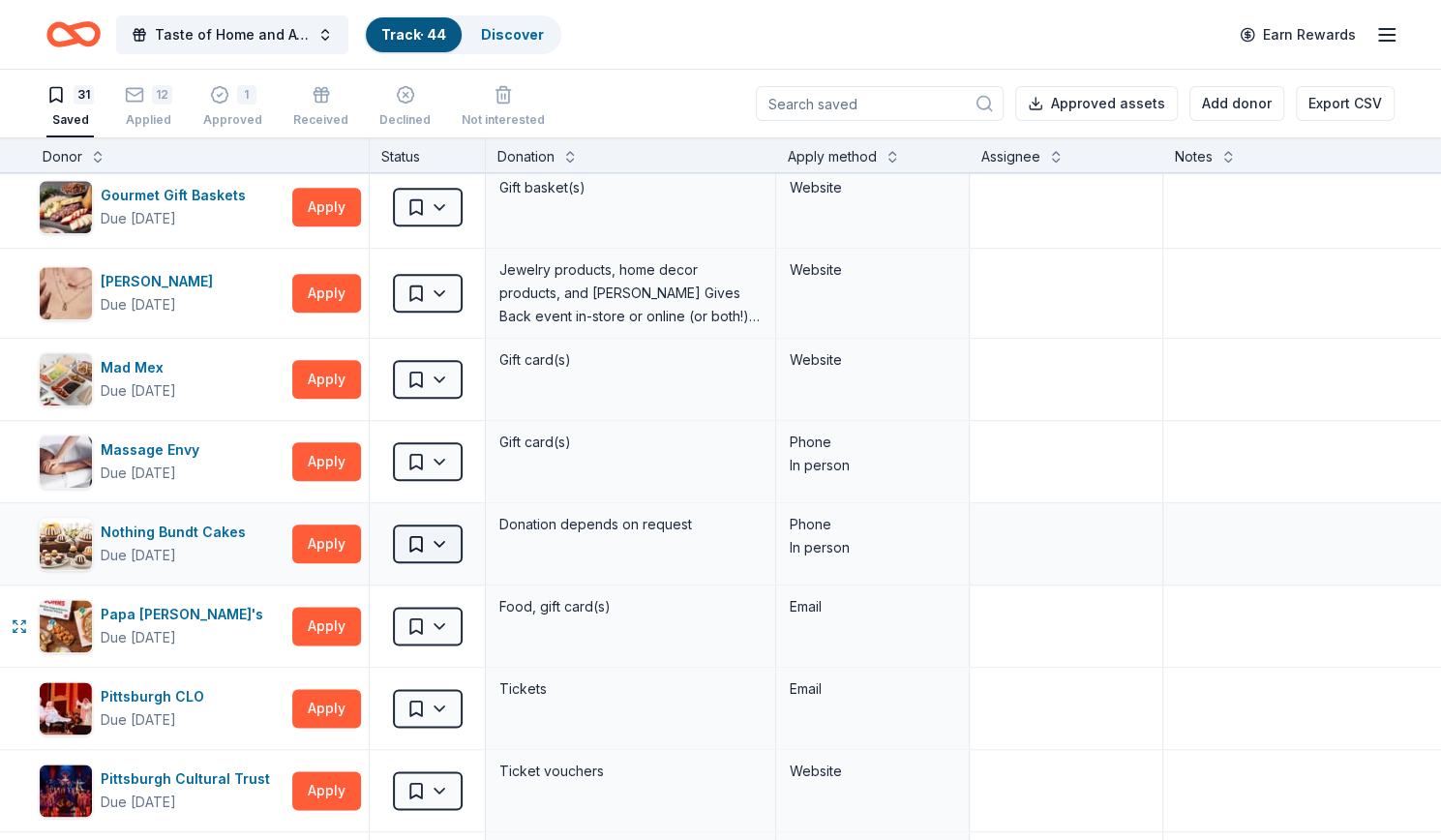 scroll, scrollTop: 1361, scrollLeft: 15, axis: both 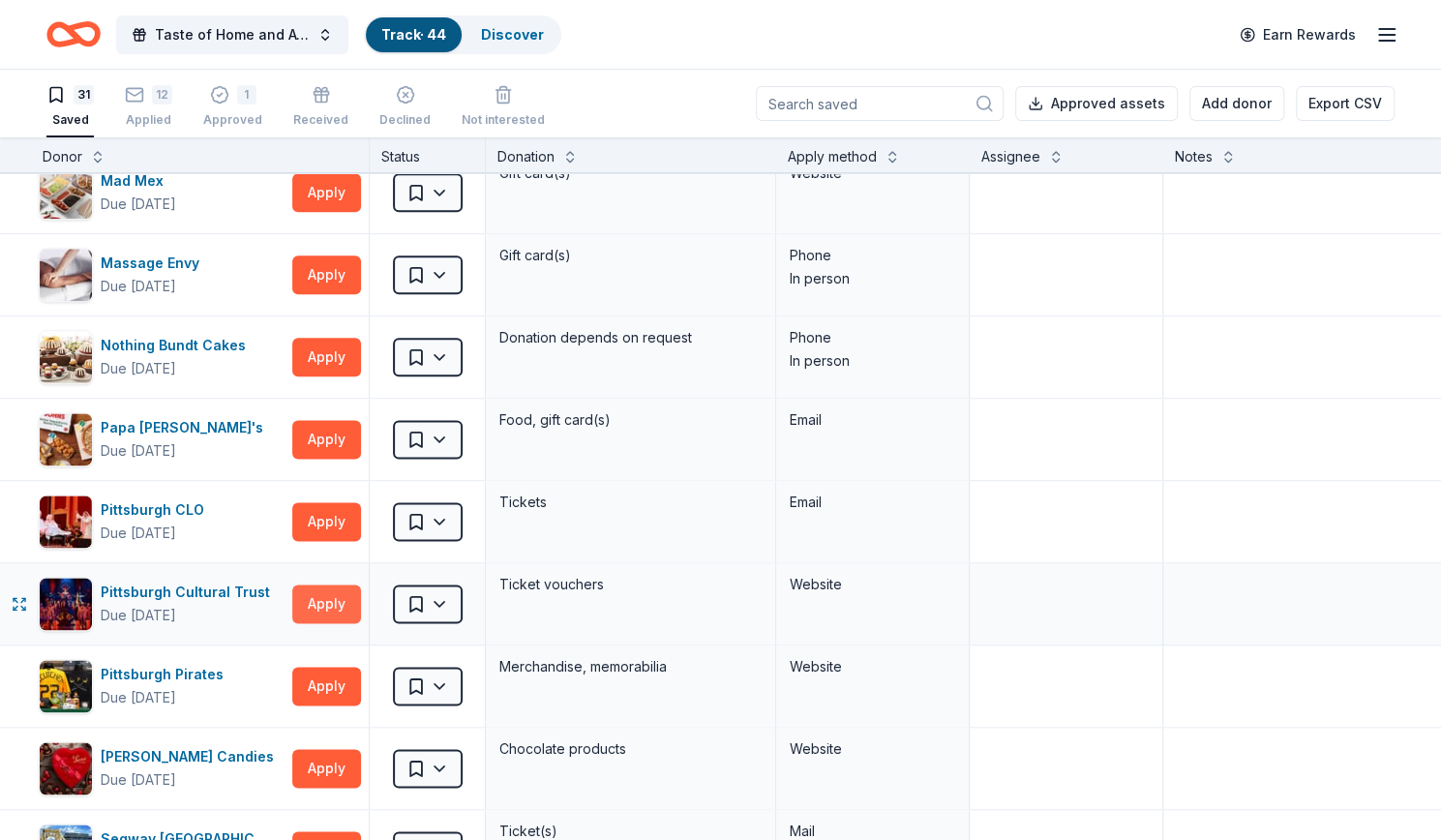 click on "Apply" at bounding box center (326, 604) 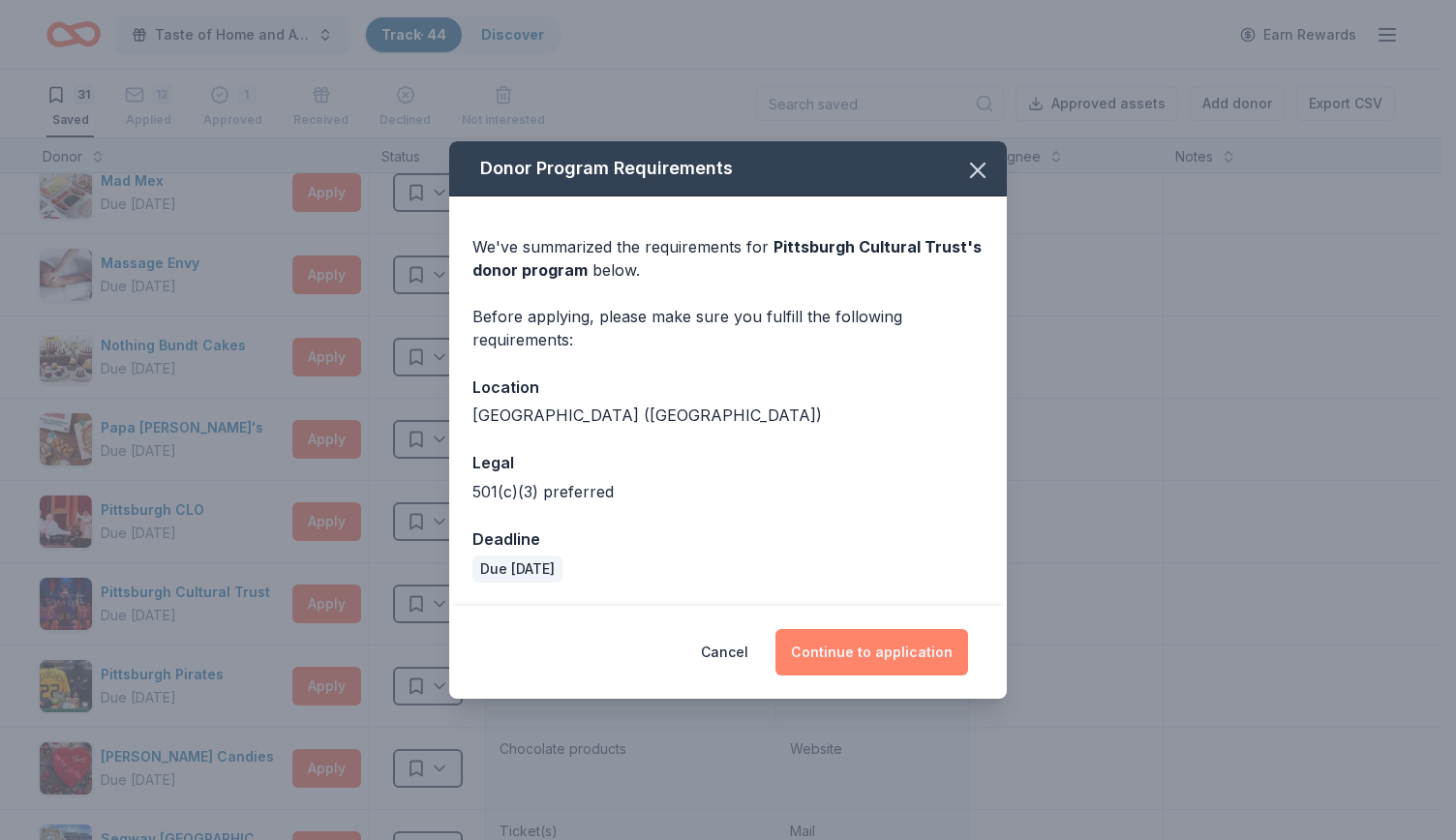 click on "Continue to application" at bounding box center [871, 652] 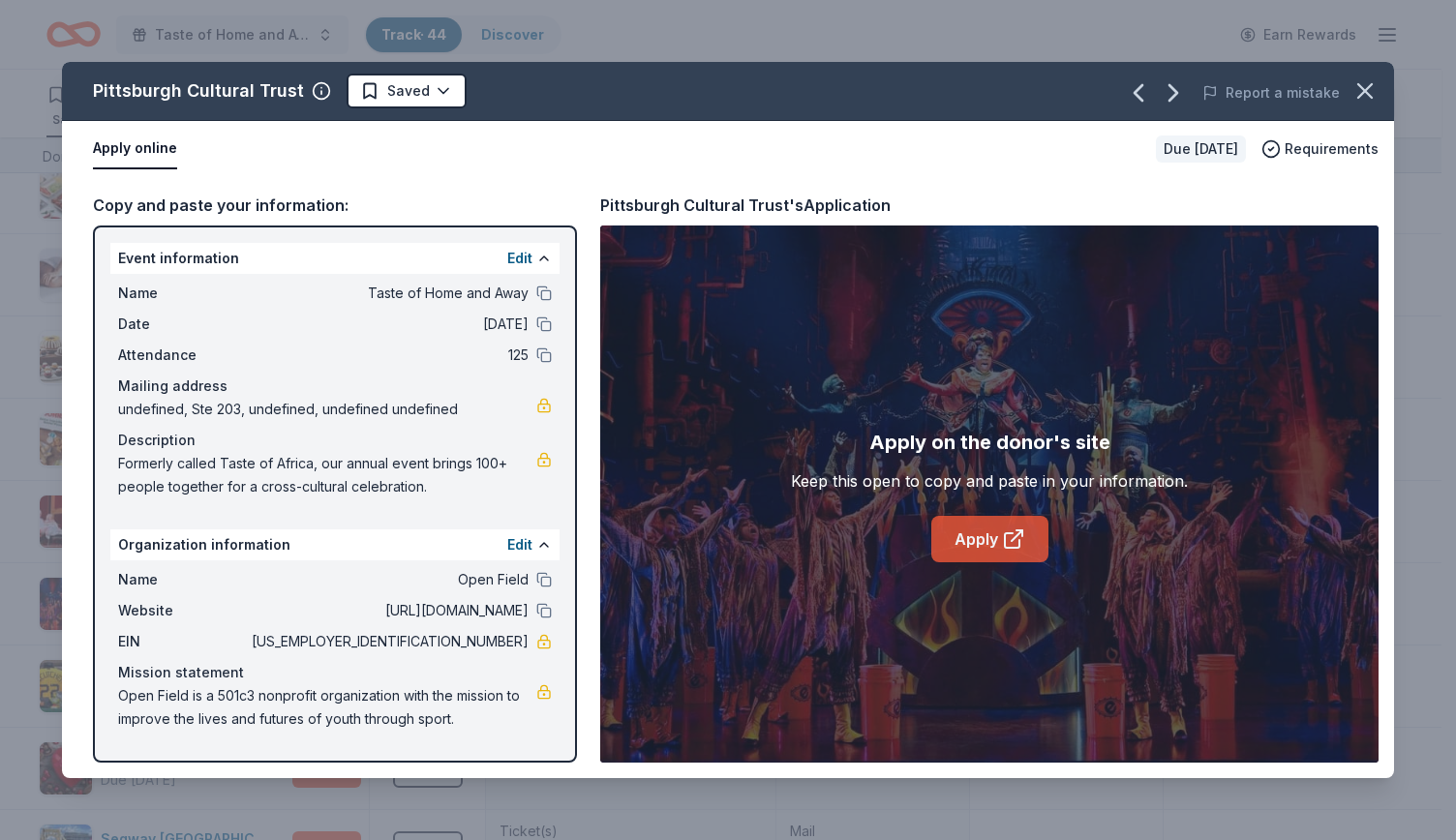 click 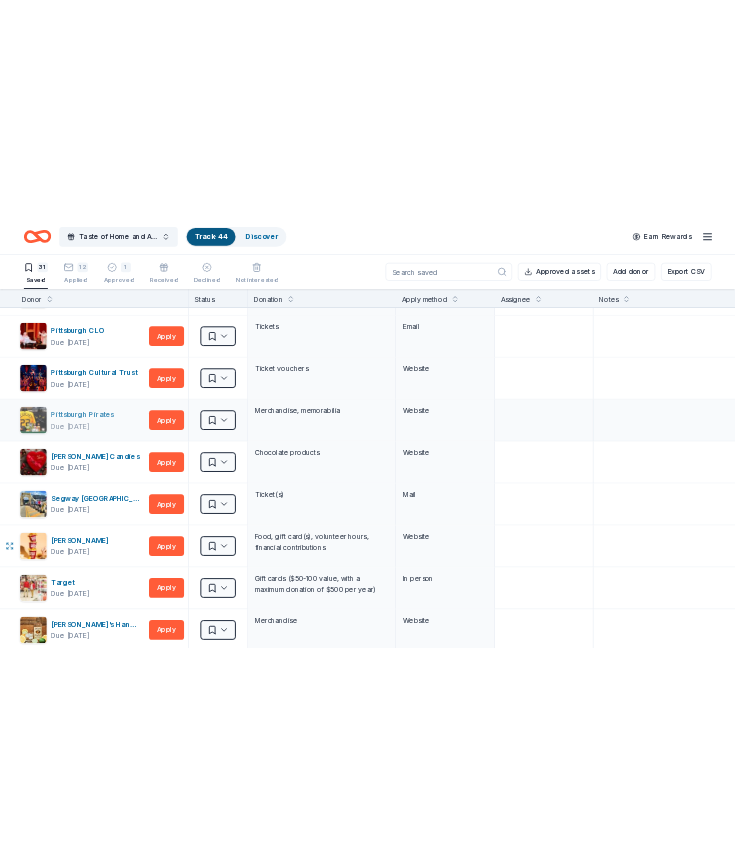 scroll, scrollTop: 1839, scrollLeft: 16, axis: both 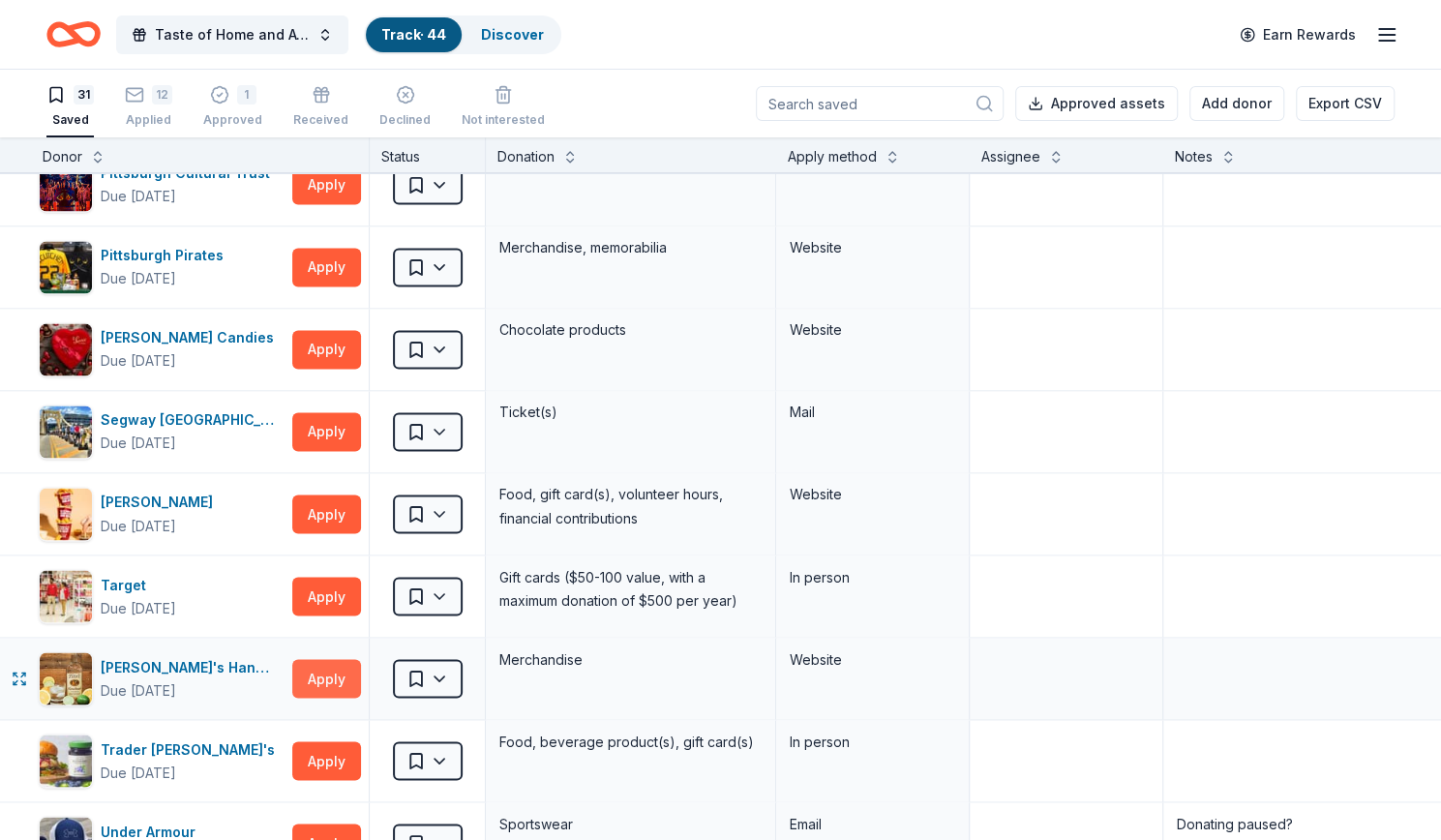 click on "Apply" at bounding box center [326, 678] 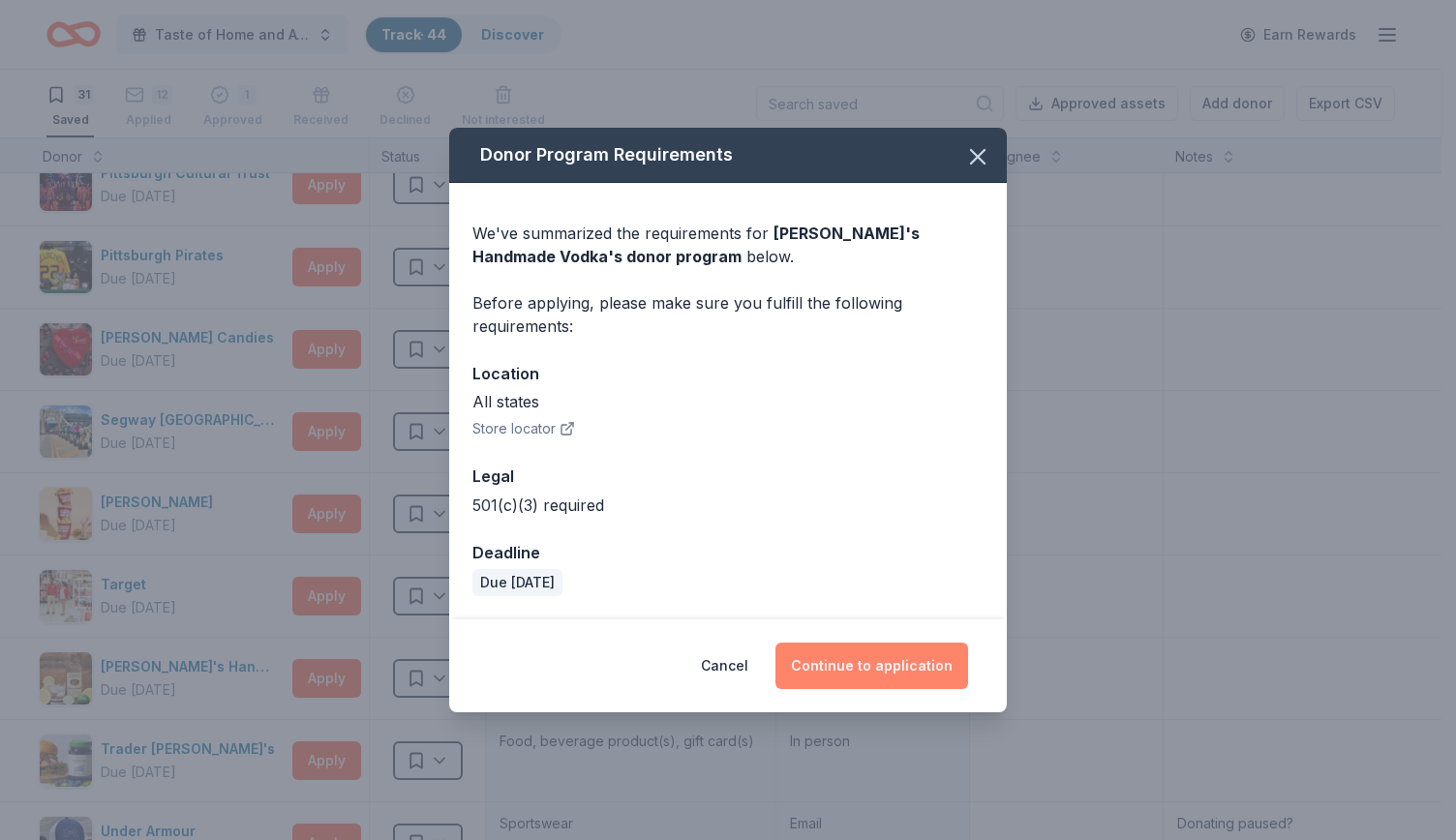 click on "Continue to application" at bounding box center (871, 666) 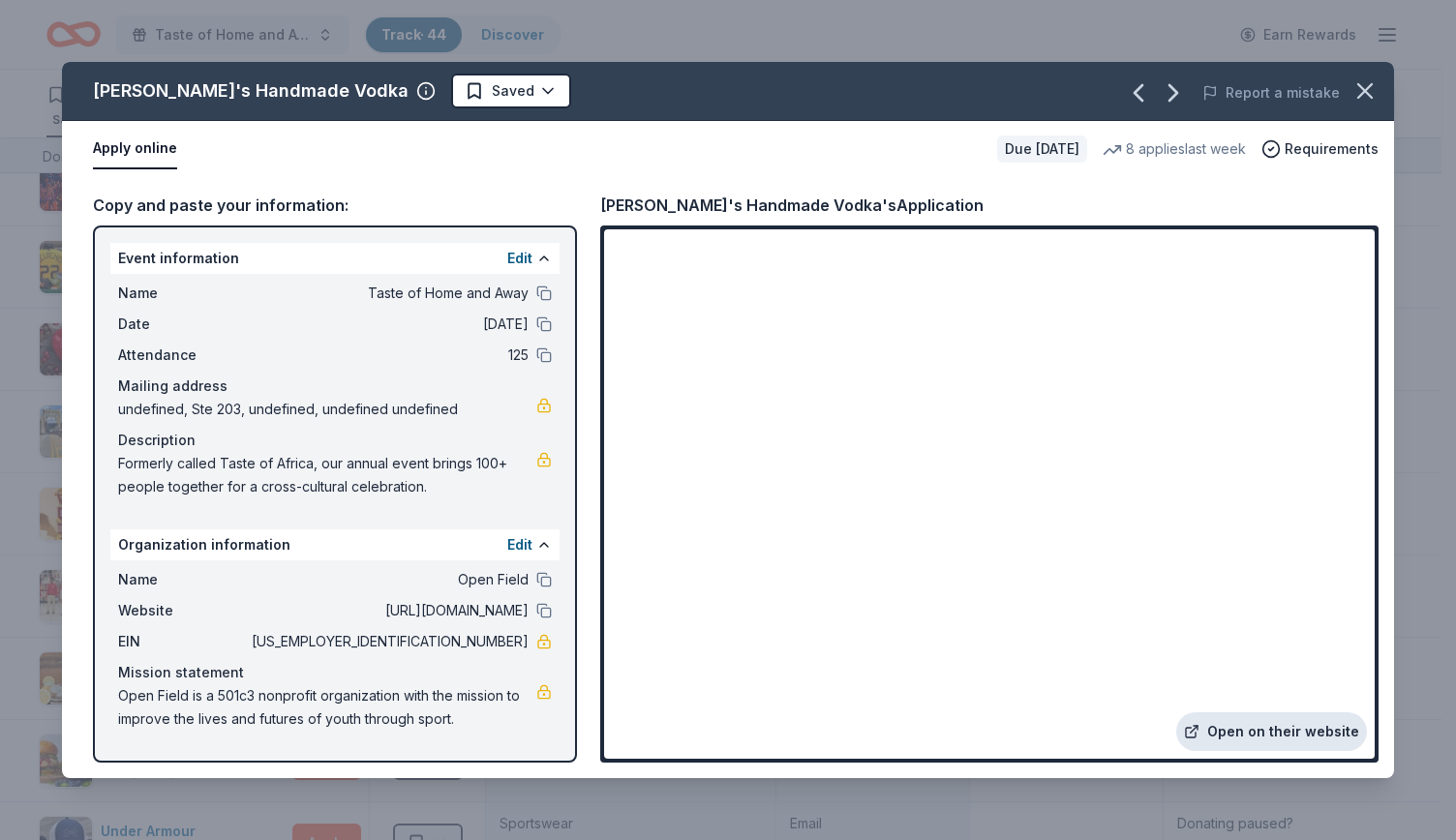 click on "Open on their website" at bounding box center (1271, 732) 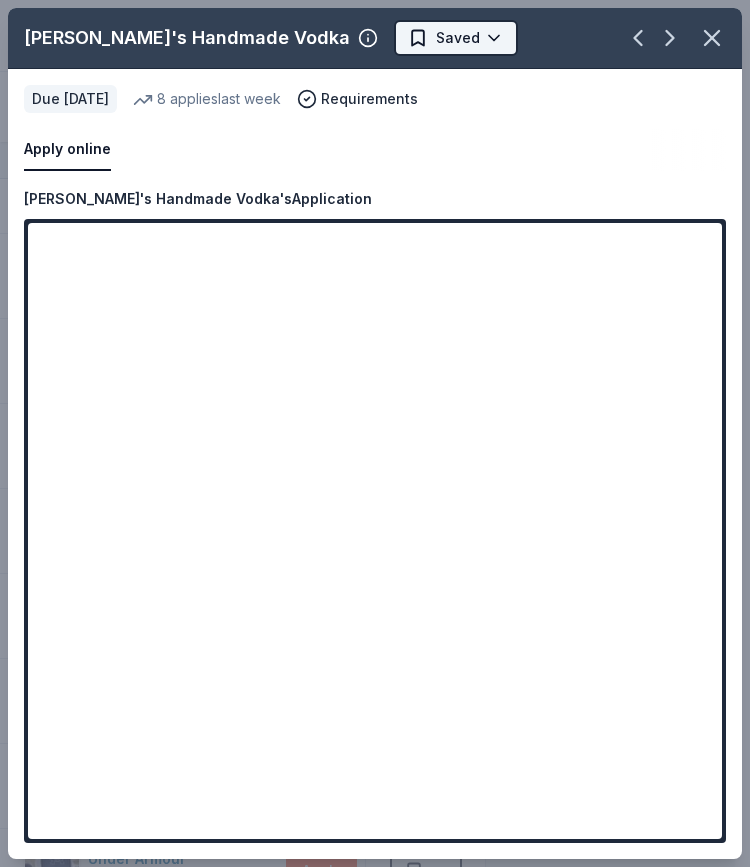 click on "Taste of Home and Away Track  · 44 Discover Earn Rewards 31 Saved 12 Applied 1 Approved Received Declined Not interested  Approved assets Add donor Export CSV Donor Status Donation Apply method Assignee Notes Bakersfield Tacos Due [DATE] Apply Saved Food, gift card(s) Mail [GEOGRAPHIC_DATA] Due [DATE] Apply Saved 2 vouchers Mail Big Burrito Restaurant Group Due [DATE] Apply Saved Food, gift card(s) Email Mail Fax Bonefish Grill Due [DATE] Apply Saved Gift certificate(s), food Website In person [GEOGRAPHIC_DATA] Due [DATE] Apply Saved Membership, tickets
Website Cheesecake Factory Due [DATE] Apply Saved Gift Card(s)  In person Children's [GEOGRAPHIC_DATA] Due [DATE] Apply Saved Admission ticket(s) Website City Theatre Company Due [DATE] Apply Saved Voucher(s) Website Costco Due [DATE] Apply Saved Monetary grants, no greater than 10% of program's overall budget  In person doTERRA Due [DATE] Apply Saved Website Eagle Restaurant Due [DATE]   8" at bounding box center (375, 433) 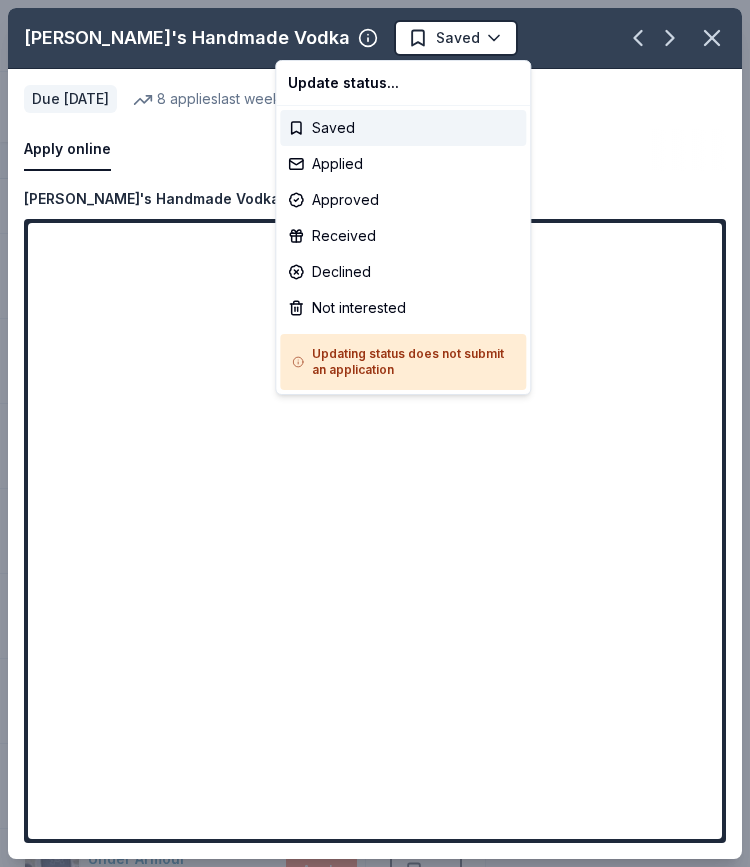 click on "Taste of Home and Away Track  · 44 Discover Earn Rewards 31 Saved 12 Applied 1 Approved Received Declined Not interested  Approved assets Add donor Export CSV Donor Status Donation Apply method Assignee Notes Bakersfield Tacos Due [DATE] Apply Saved Food, gift card(s) Mail [GEOGRAPHIC_DATA] Due [DATE] Apply Saved 2 vouchers Mail Big Burrito Restaurant Group Due [DATE] Apply Saved Food, gift card(s) Email Mail Fax Bonefish Grill Due [DATE] Apply Saved Gift certificate(s), food Website In person [GEOGRAPHIC_DATA] Due [DATE] Apply Saved Membership, tickets
Website Cheesecake Factory Due [DATE] Apply Saved Gift Card(s)  In person Children's [GEOGRAPHIC_DATA] Due [DATE] Apply Saved Admission ticket(s) Website City Theatre Company Due [DATE] Apply Saved Voucher(s) Website Costco Due [DATE] Apply Saved Monetary grants, no greater than 10% of program's overall budget  In person doTERRA Due [DATE] Apply Saved Website Eagle Restaurant Due [DATE]   8" at bounding box center (375, 433) 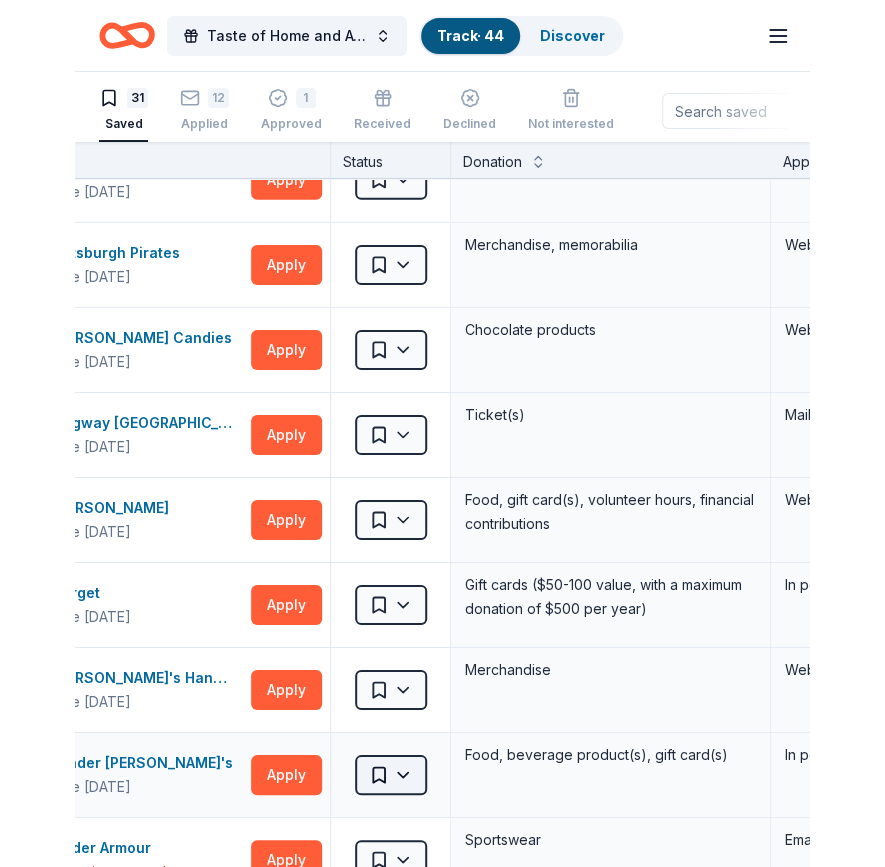 scroll, scrollTop: 1850, scrollLeft: 128, axis: both 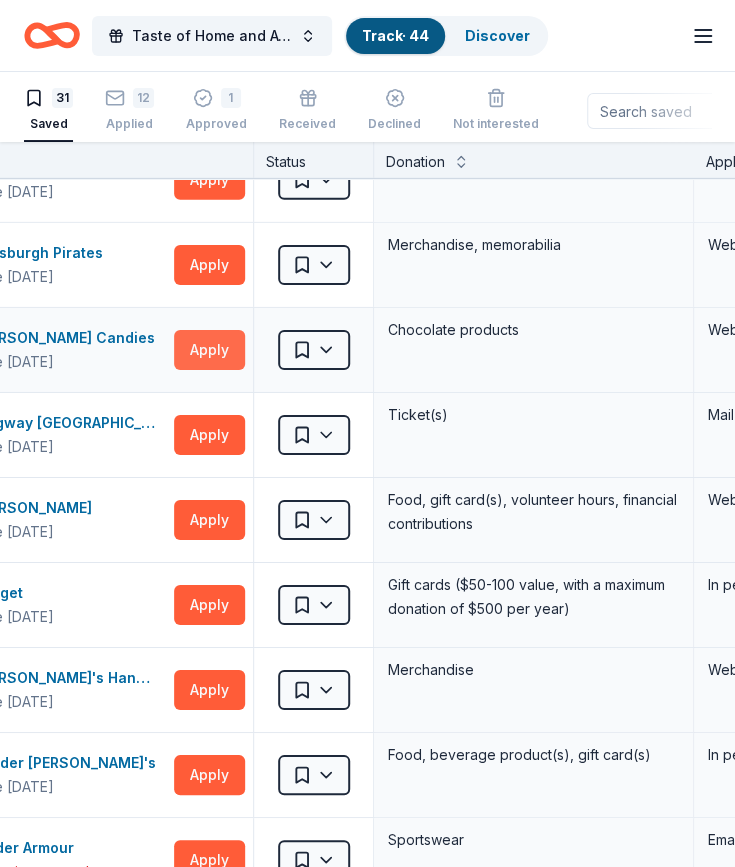 click on "Apply" at bounding box center (209, 350) 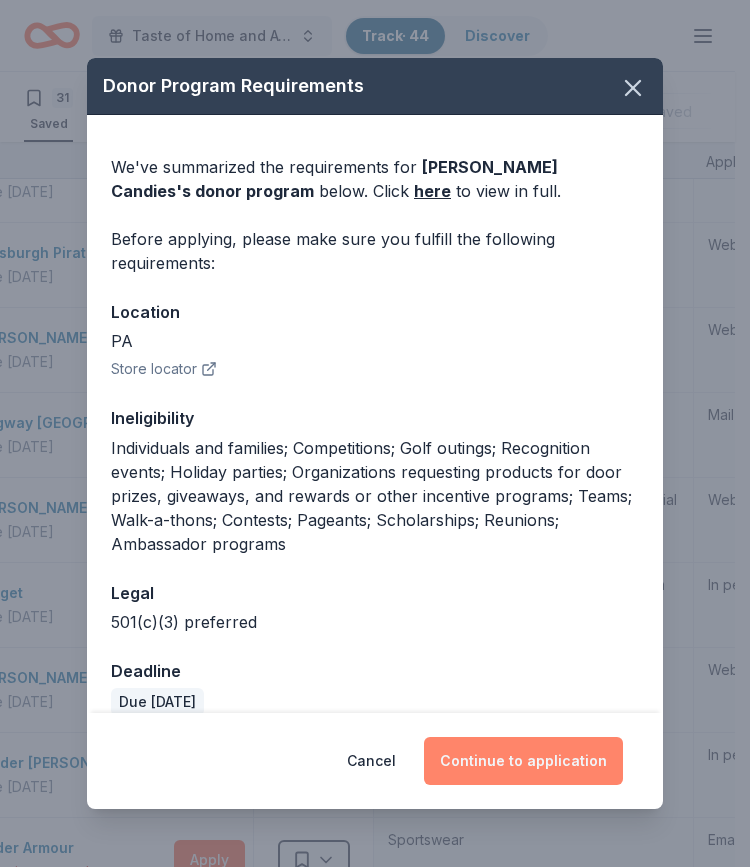 click on "Continue to application" at bounding box center (523, 761) 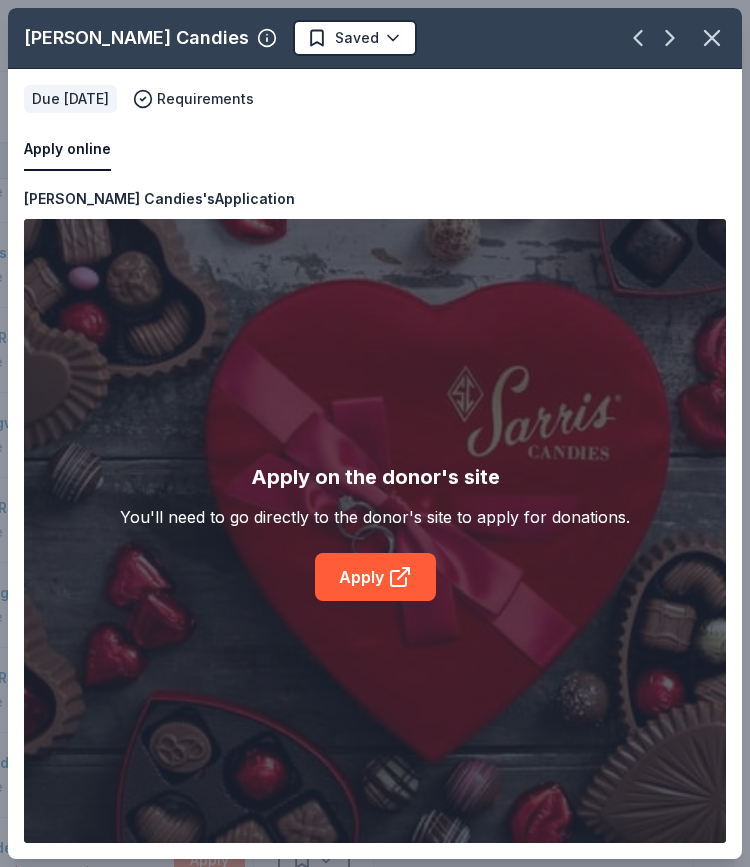click on "Apply on the donor's site You'll need to go directly to the donor's site to apply for donations. Apply" at bounding box center (375, 531) 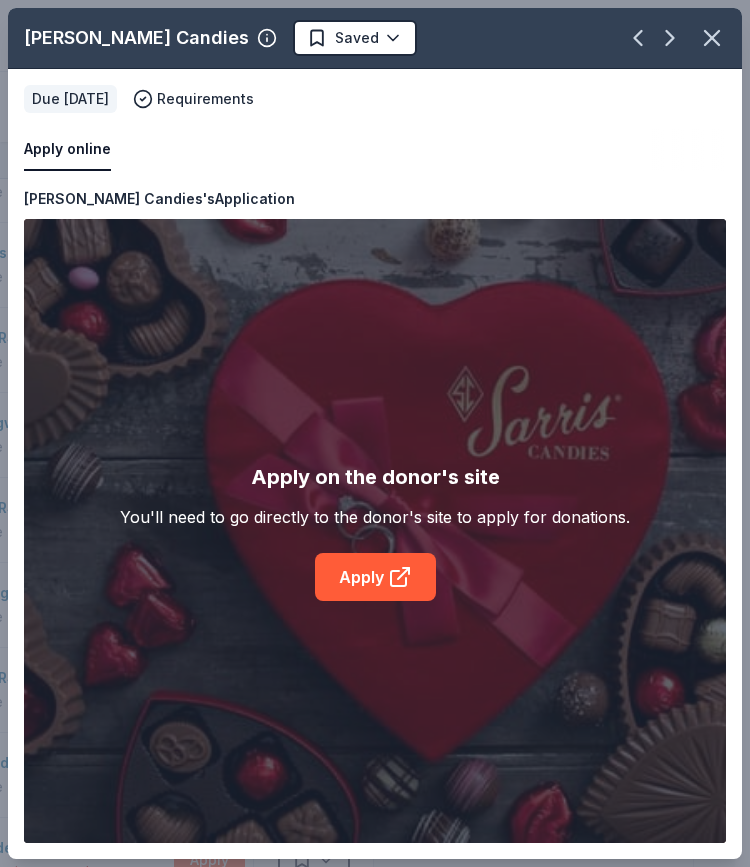 click on "Apply on the donor's site You'll need to go directly to the donor's site to apply for donations. Apply" at bounding box center [375, 531] 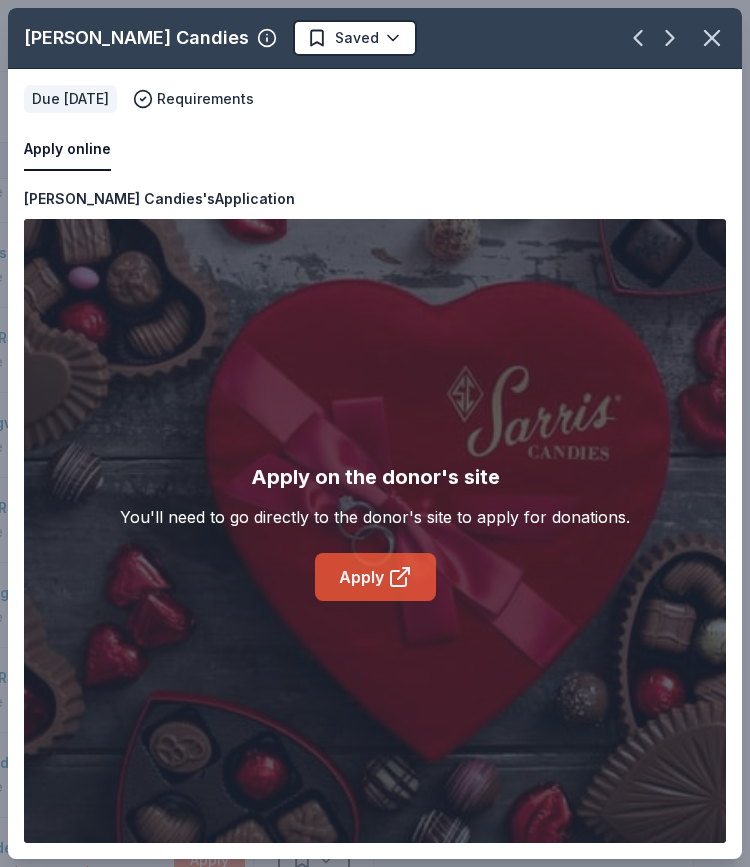 click on "Apply" at bounding box center [375, 577] 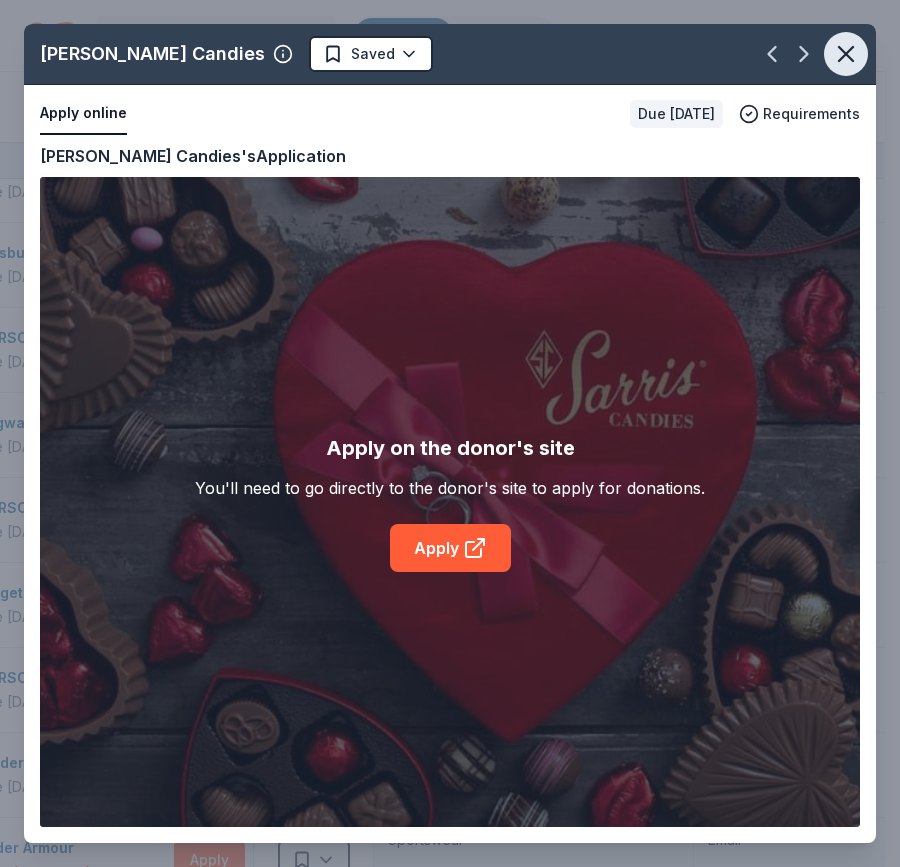 click 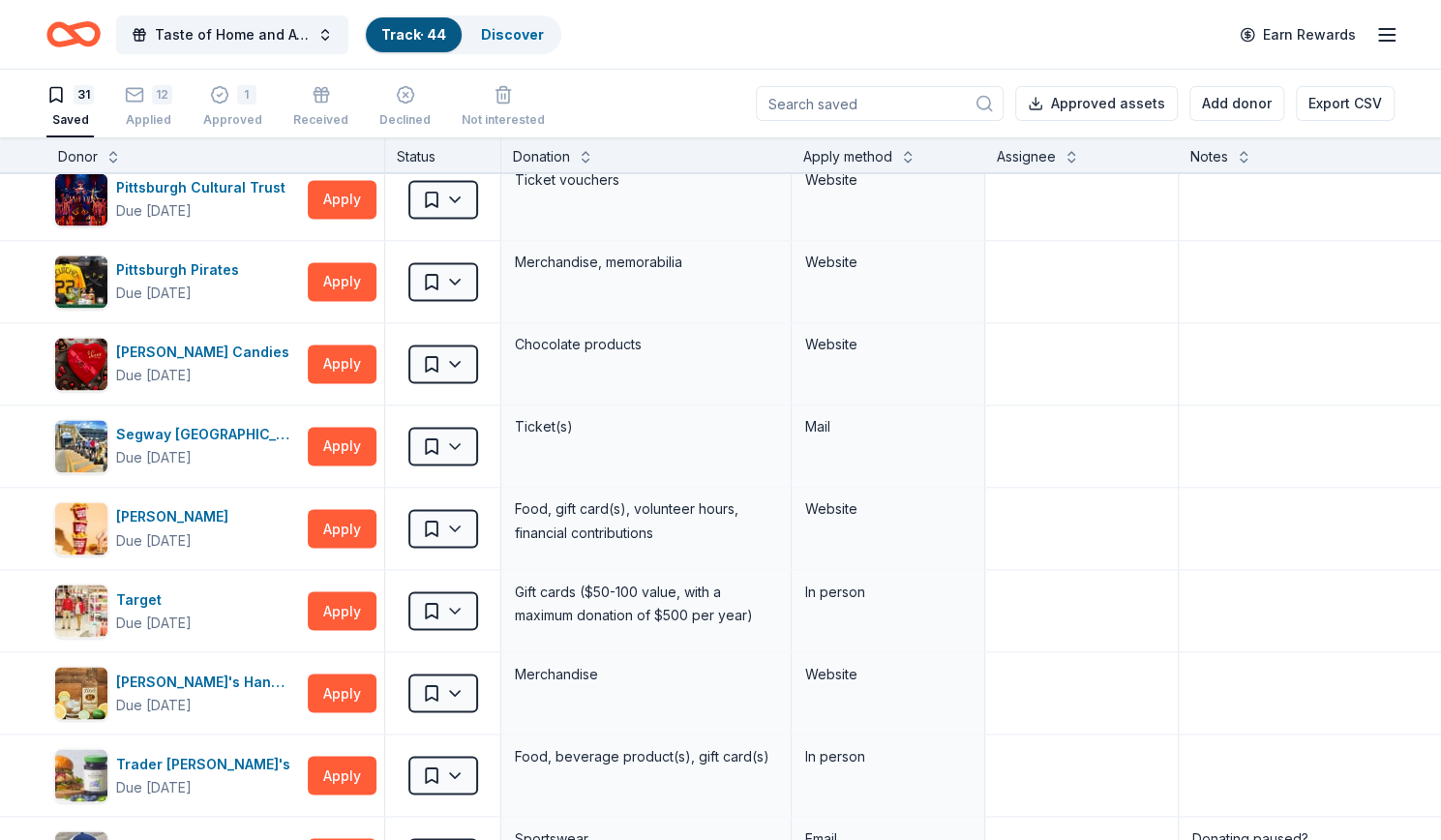 scroll, scrollTop: 2273, scrollLeft: 0, axis: vertical 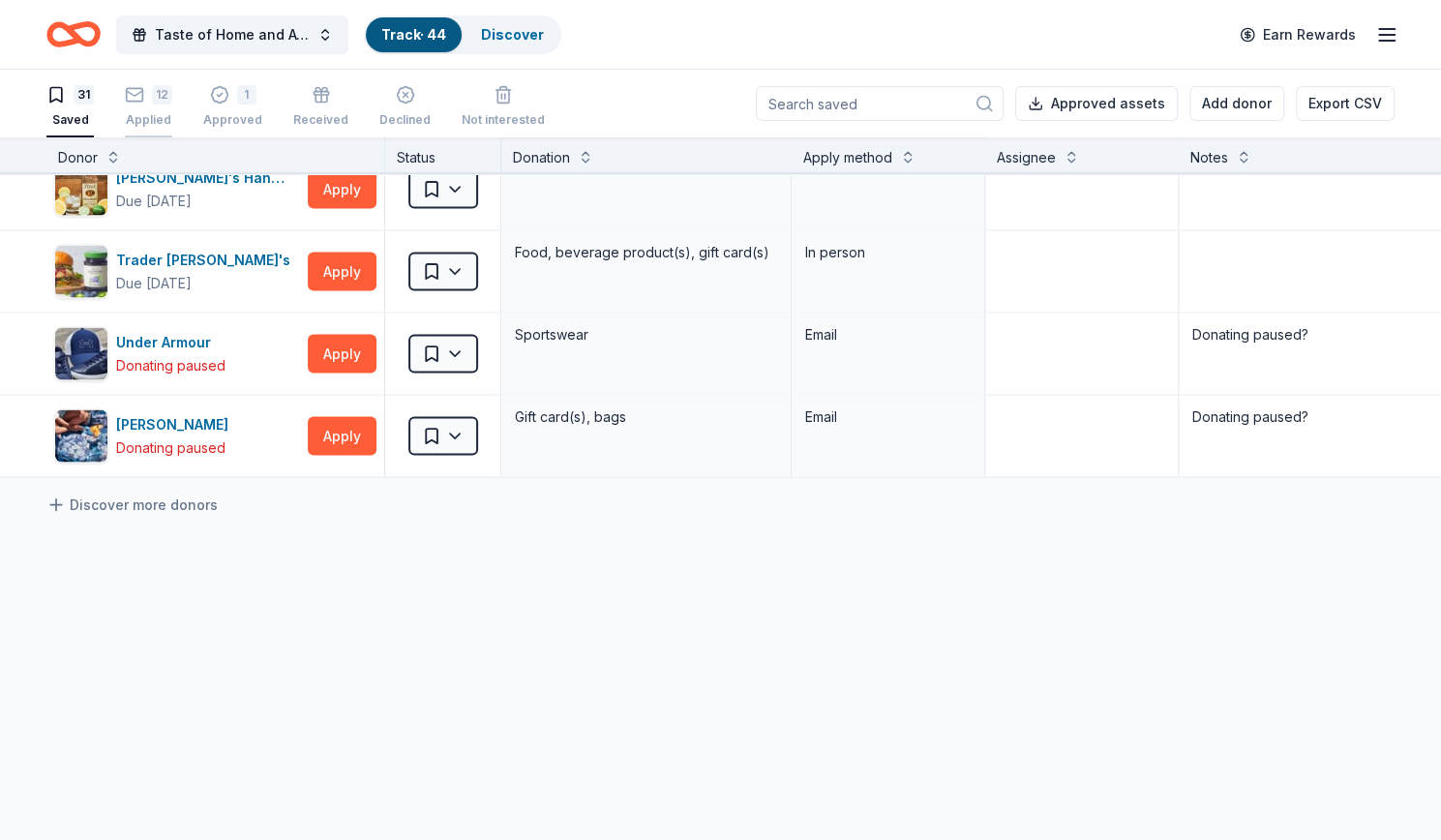 click on "12" at bounding box center [148, 84] 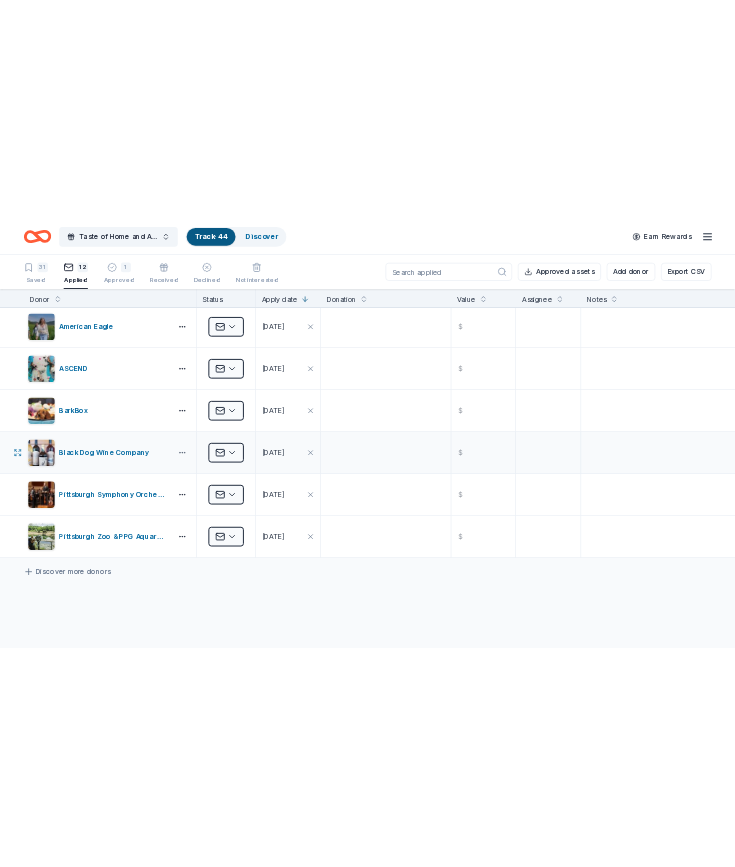 scroll, scrollTop: 0, scrollLeft: 0, axis: both 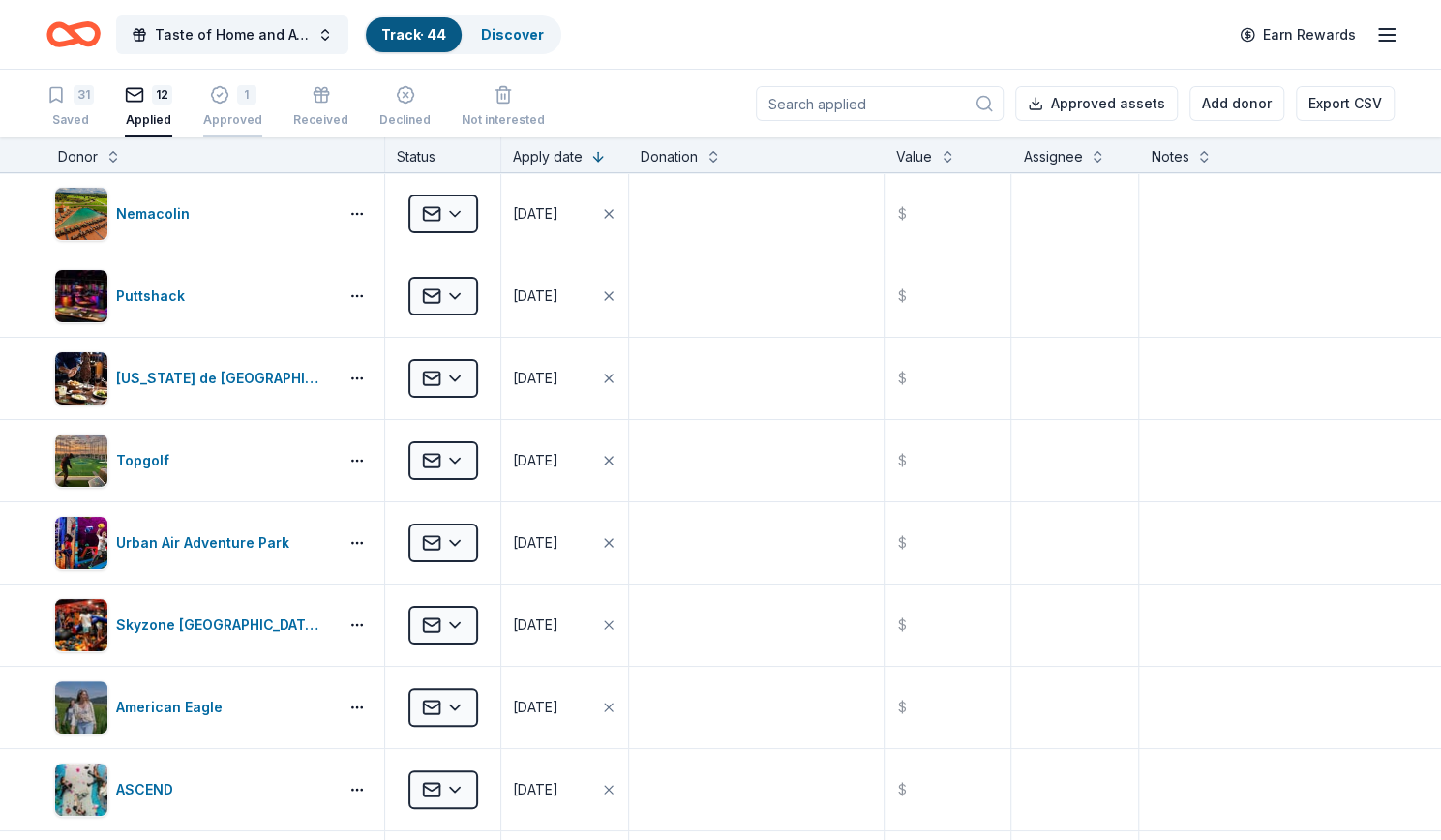 click on "1" at bounding box center (247, 95) 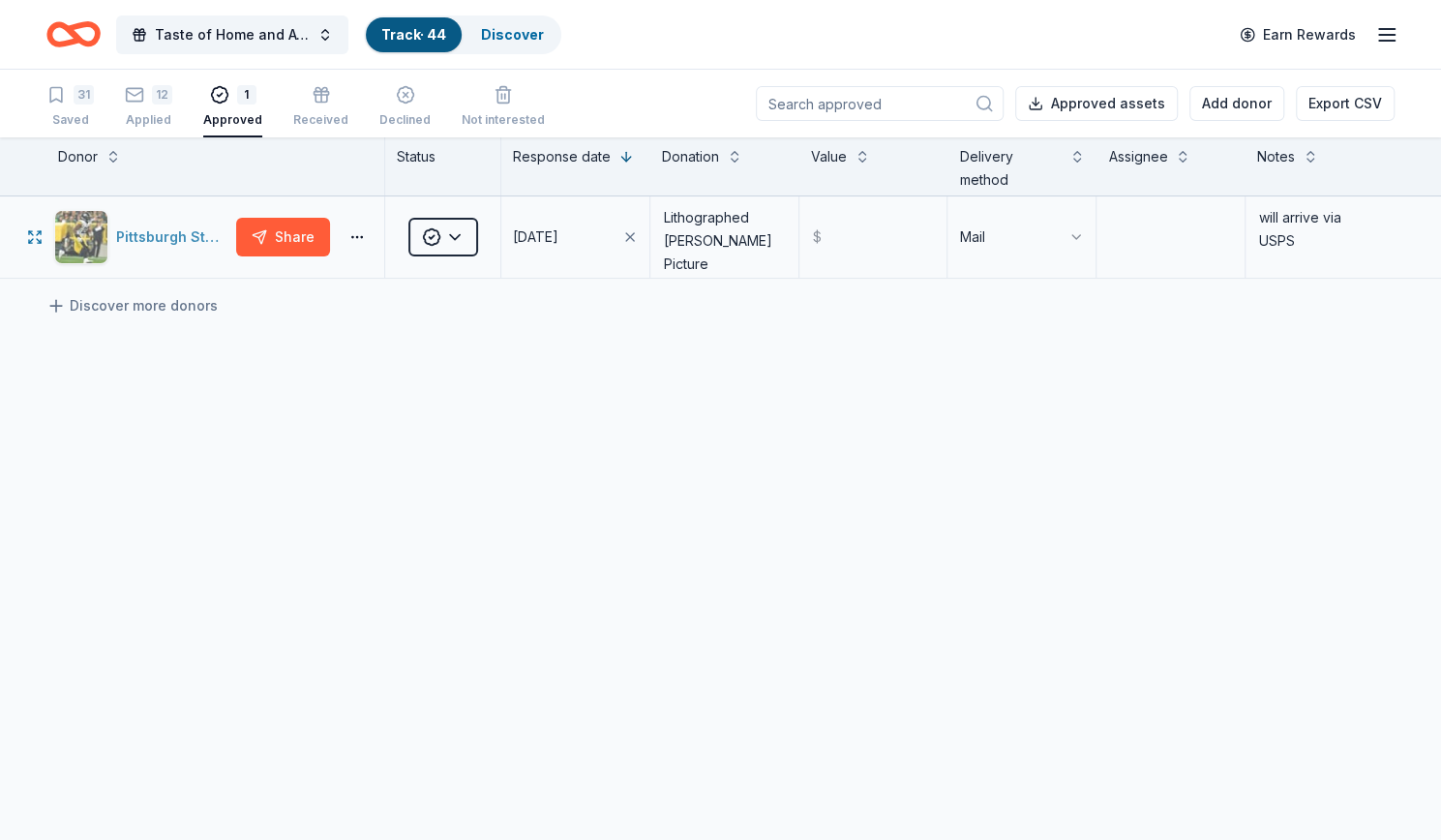 click on "Pittsburgh Steelers" at bounding box center (172, 237) 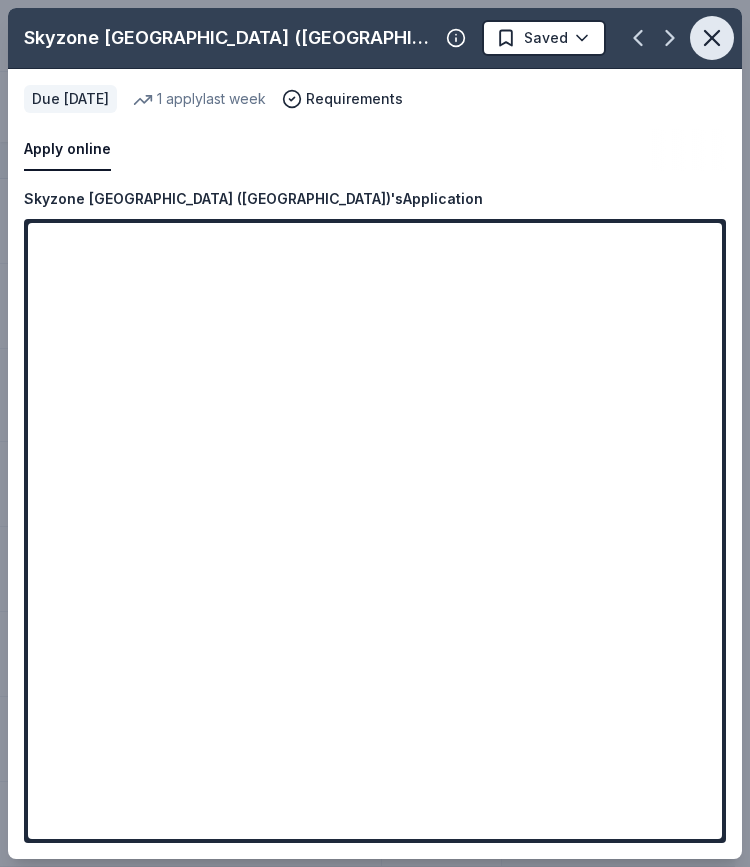 scroll, scrollTop: 0, scrollLeft: 0, axis: both 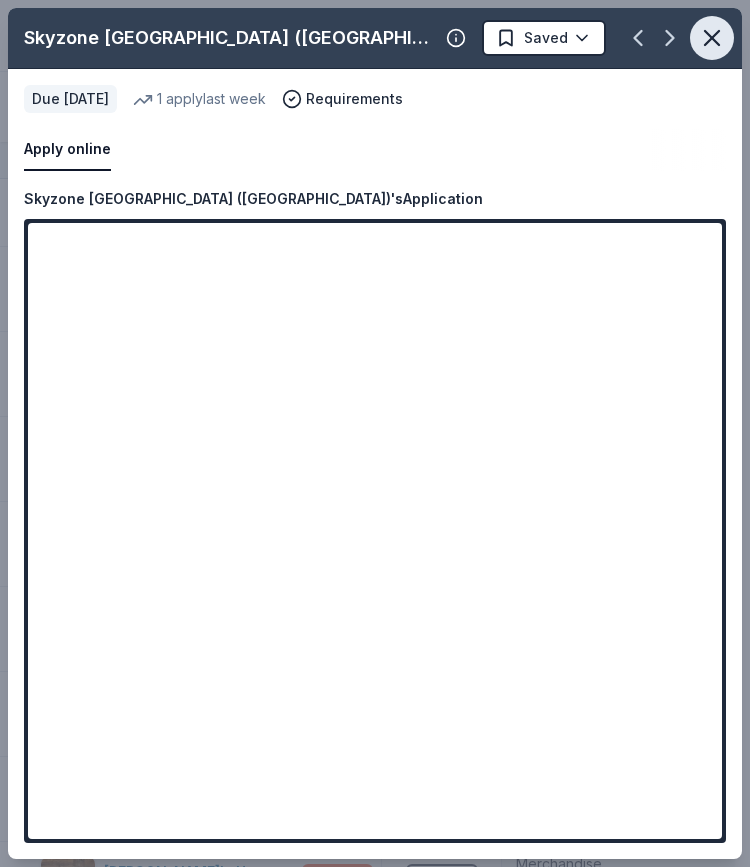 click at bounding box center [712, 38] 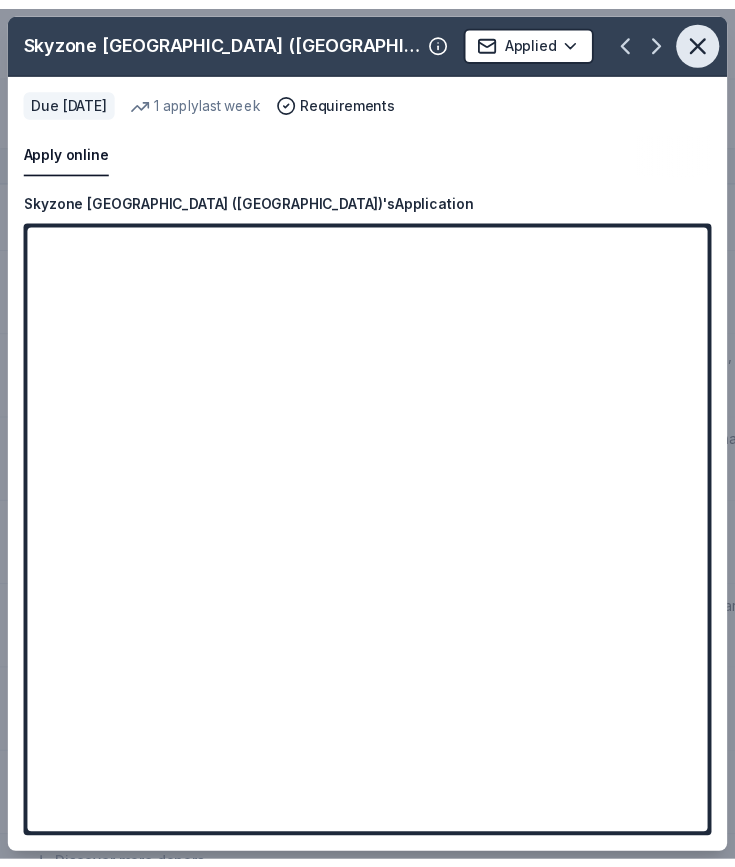scroll, scrollTop: 1911, scrollLeft: 0, axis: vertical 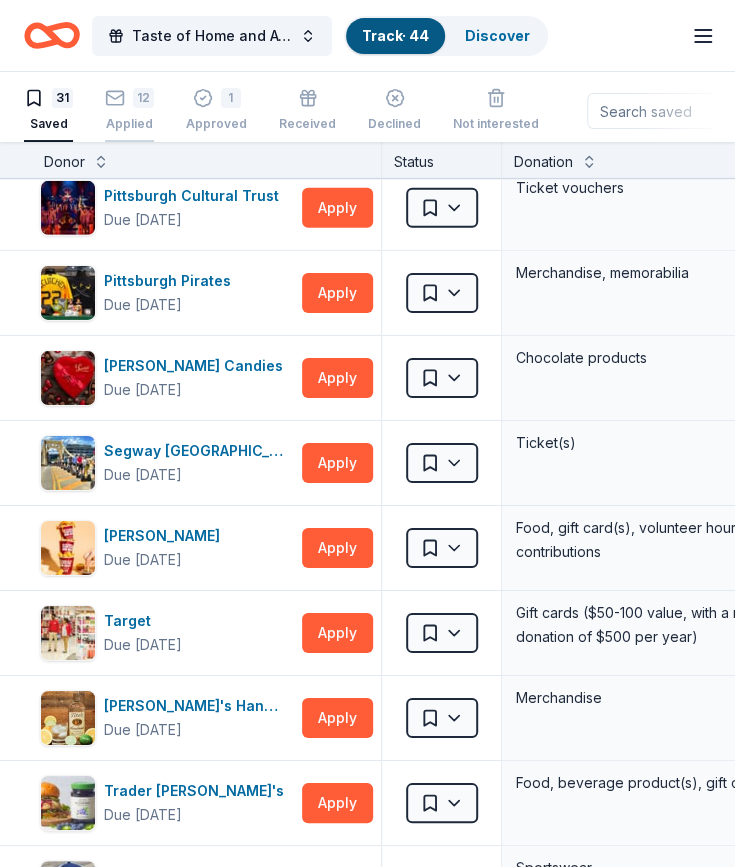 click on "12 Applied" at bounding box center (129, 110) 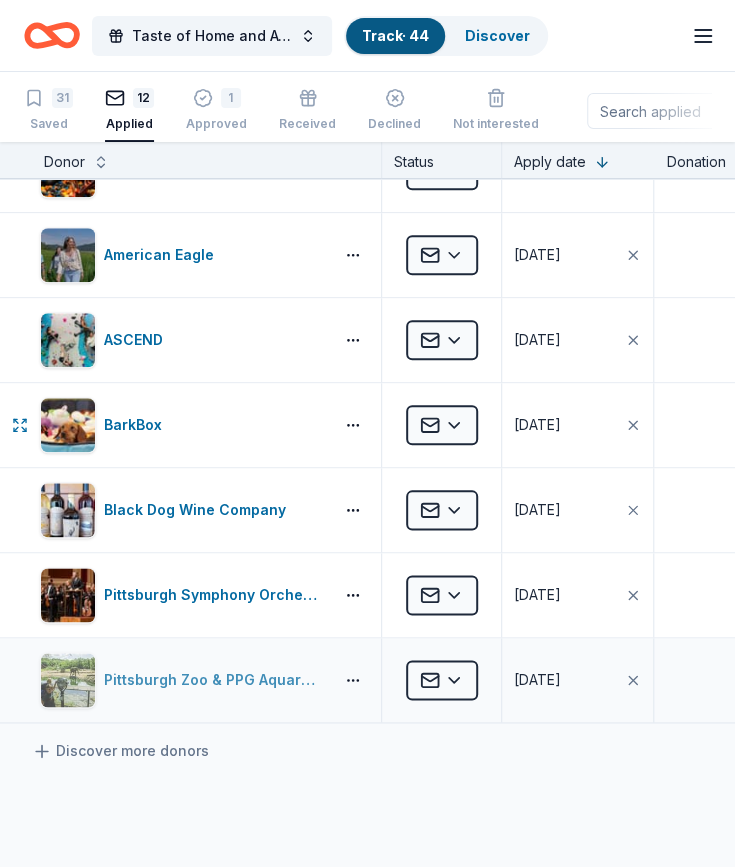 scroll, scrollTop: 0, scrollLeft: 0, axis: both 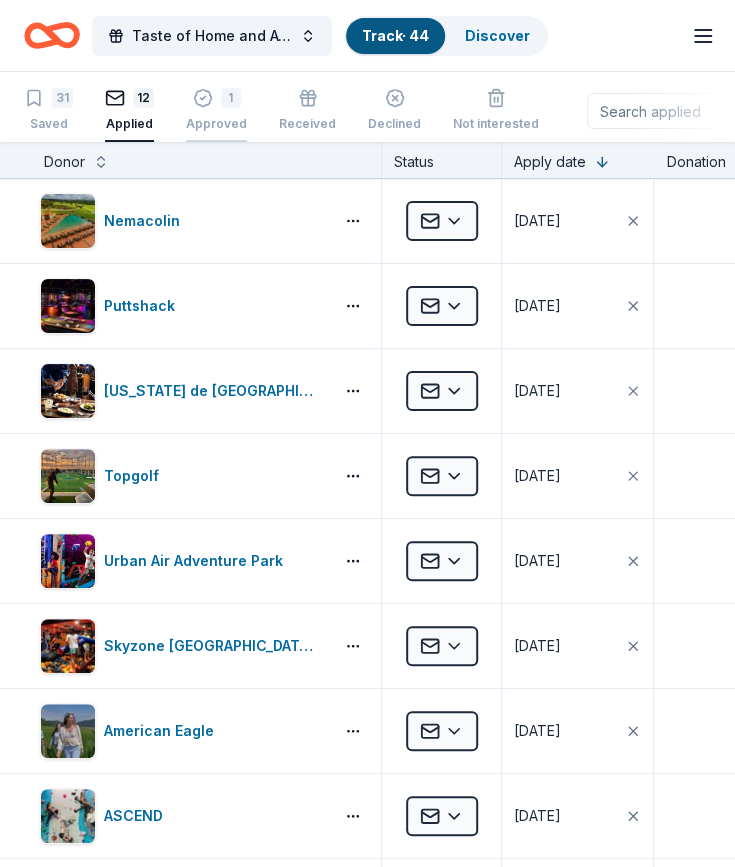 click on "1 Approved" at bounding box center (216, 110) 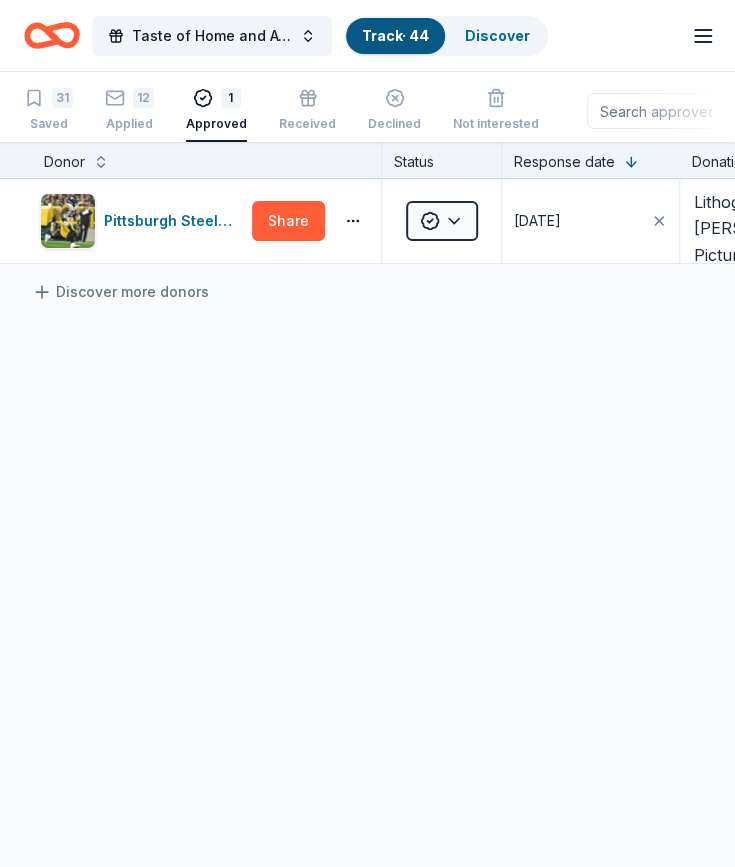 type 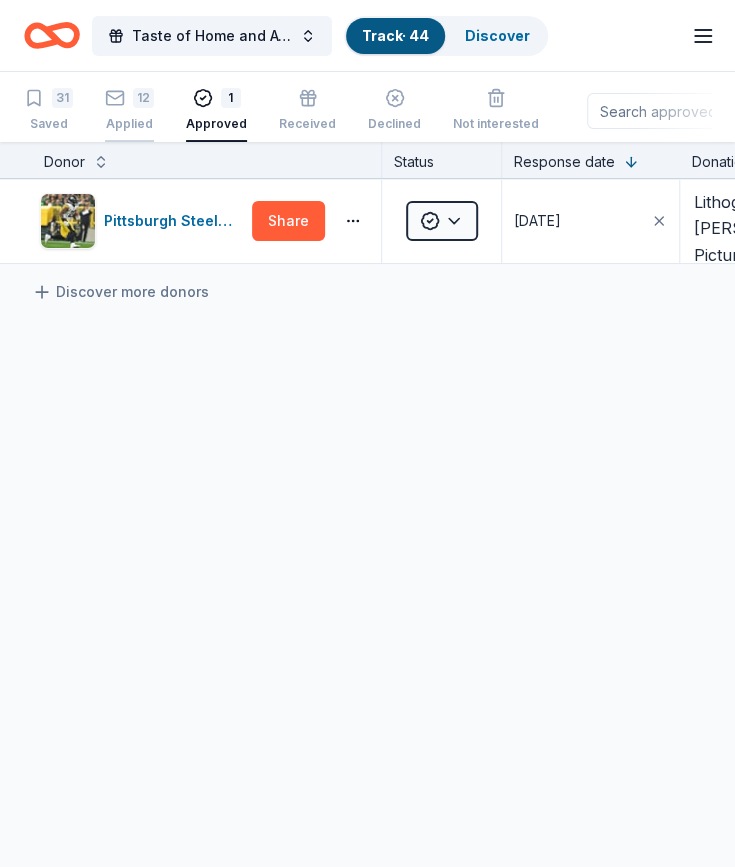 click on "12" at bounding box center (143, 98) 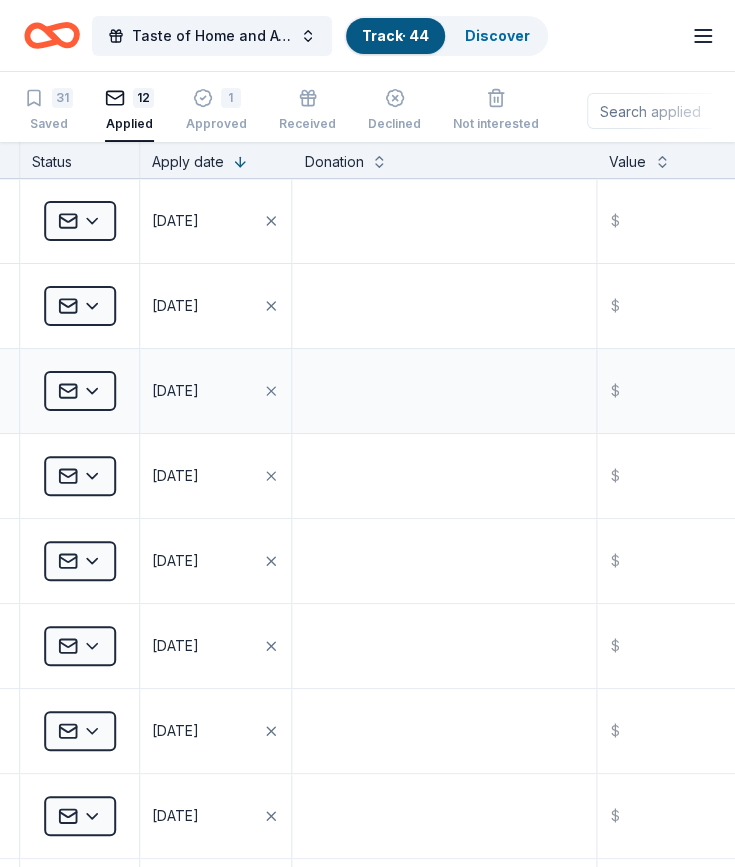 scroll, scrollTop: 0, scrollLeft: 0, axis: both 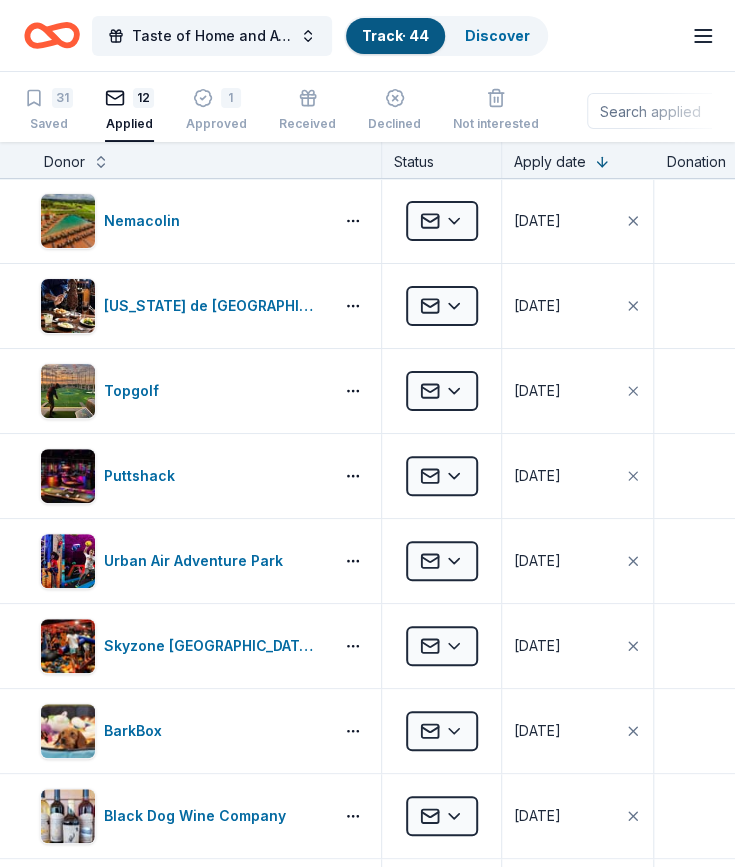 type 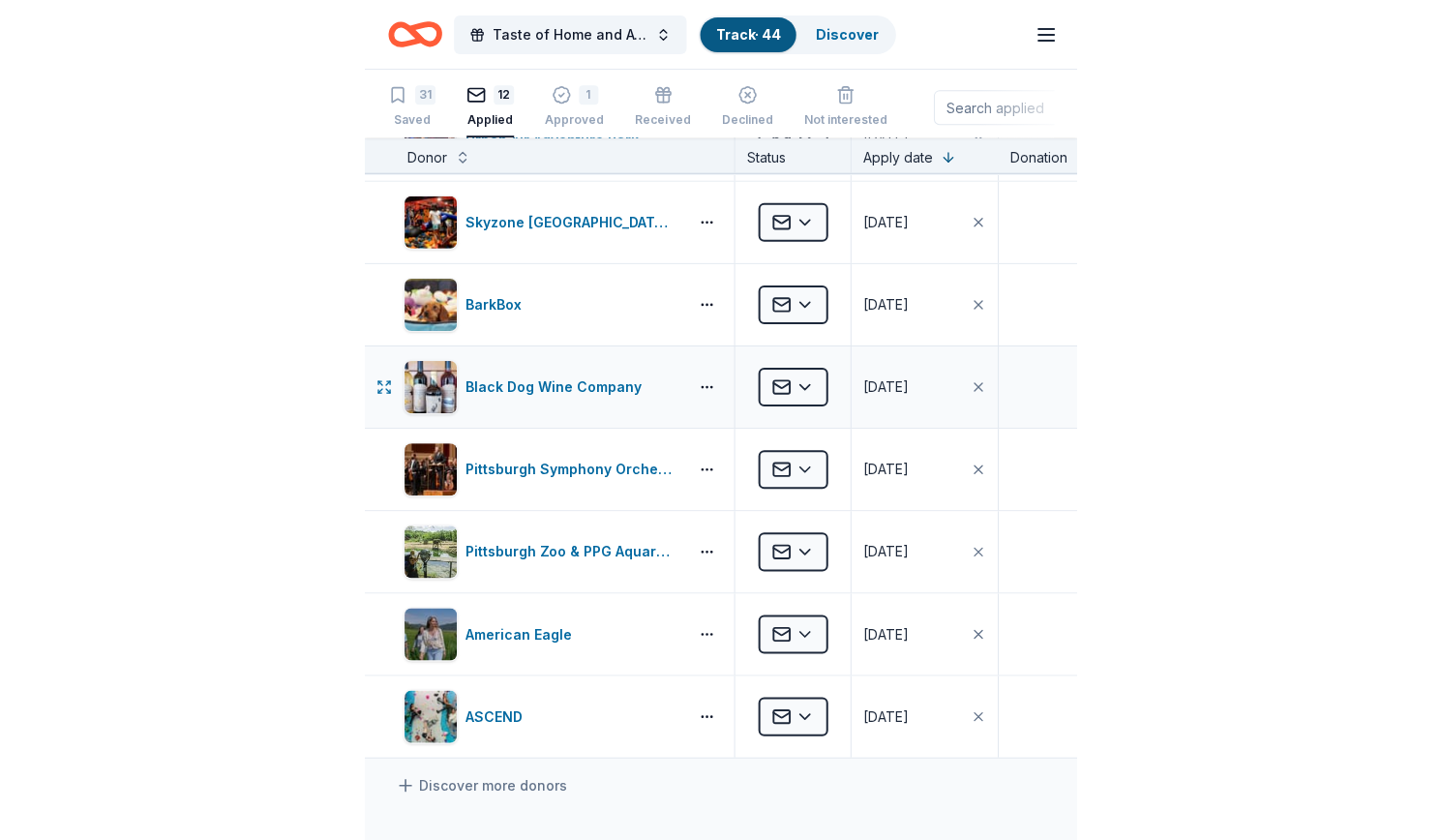 scroll, scrollTop: 405, scrollLeft: 0, axis: vertical 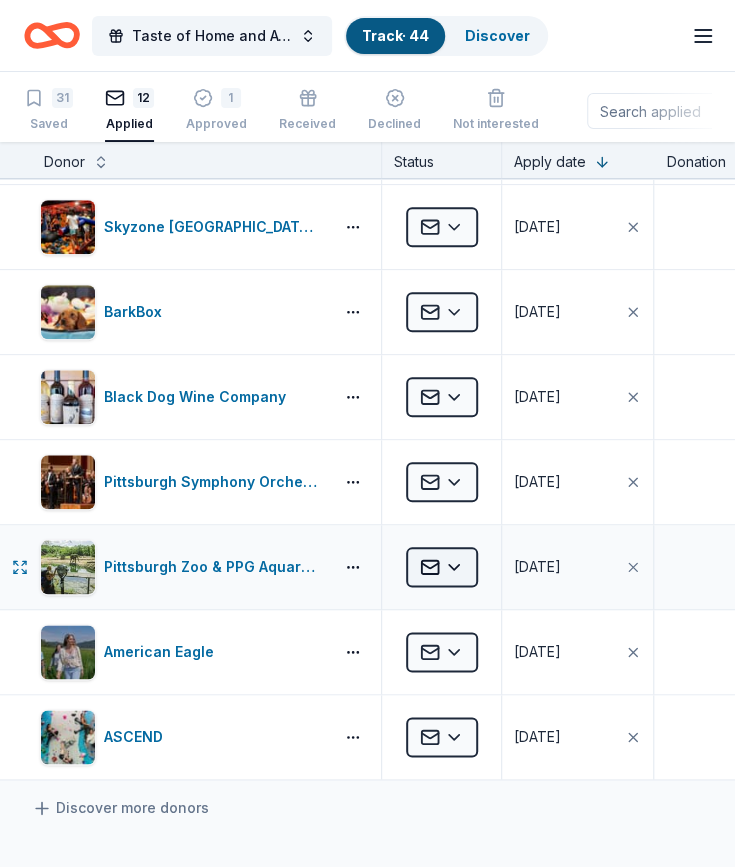 click on "Taste of Home and Away Track  · 44 Discover Earn Rewards 31 Saved 12 Applied 1 Approved Received Declined Not interested  Approved assets Add donor Export CSV Donor Status Apply date Donation Value Assignee Notes Nemacolin Applied 07/14/2025 $ Texas de Brazil Applied 07/12/2025 $ Topgolf Applied 07/12/2025 $ Puttshack Applied 07/12/2025 $ Urban Air Adventure Park Applied 07/12/2025 $ Skyzone Trampoline Park (Pittston) Applied 07/11/2025 $ BarkBox Applied 07/10/2025 $ Black Dog Wine Company Applied 07/10/2025 $ Pittsburgh Symphony Orchestra Applied 07/10/2025 $ Pittsburgh Zoo & PPG Aquarium Applied 07/10/2025 $ American Eagle Applied 07/10/2025 $ ASCEND Applied 07/10/2025 $   Discover more donors Saved" at bounding box center [367, 433] 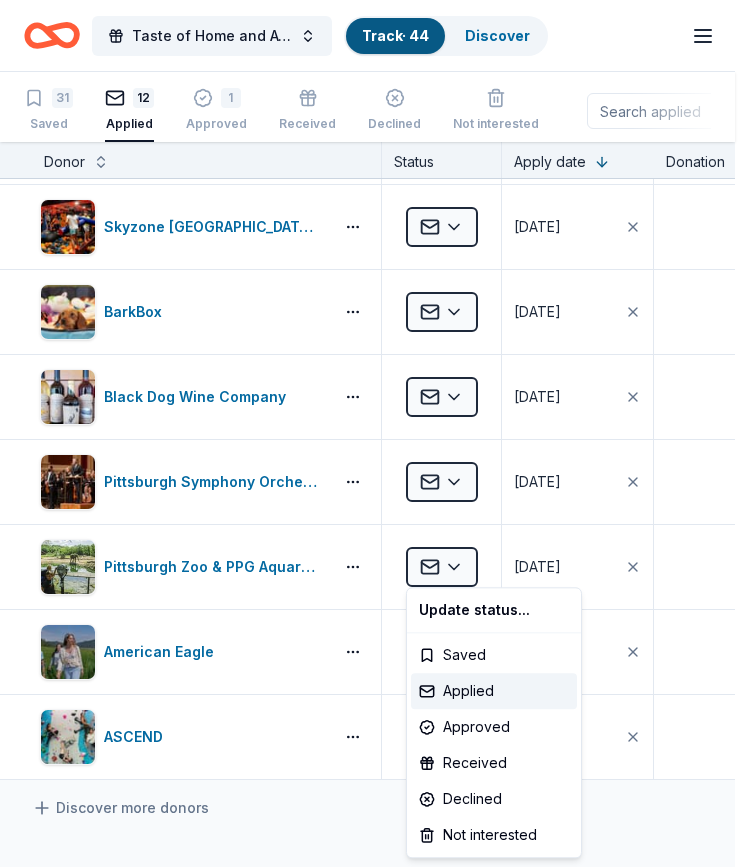 click on "Taste of Home and Away Track  · 44 Discover Earn Rewards 31 Saved 12 Applied 1 Approved Received Declined Not interested  Approved assets Add donor Export CSV Donor Status Apply date Donation Value Assignee Notes Nemacolin Applied 07/14/2025 $ Texas de Brazil Applied 07/12/2025 $ Topgolf Applied 07/12/2025 $ Puttshack Applied 07/12/2025 $ Urban Air Adventure Park Applied 07/12/2025 $ Skyzone Trampoline Park (Pittston) Applied 07/11/2025 $ BarkBox Applied 07/10/2025 $ Black Dog Wine Company Applied 07/10/2025 $ Pittsburgh Symphony Orchestra Applied 07/10/2025 $ Pittsburgh Zoo & PPG Aquarium Applied 07/10/2025 $ American Eagle Applied 07/10/2025 $ ASCEND Applied 07/10/2025 $   Discover more donors Saved Update status... Saved Applied Approved Received Declined Not interested" at bounding box center (375, 433) 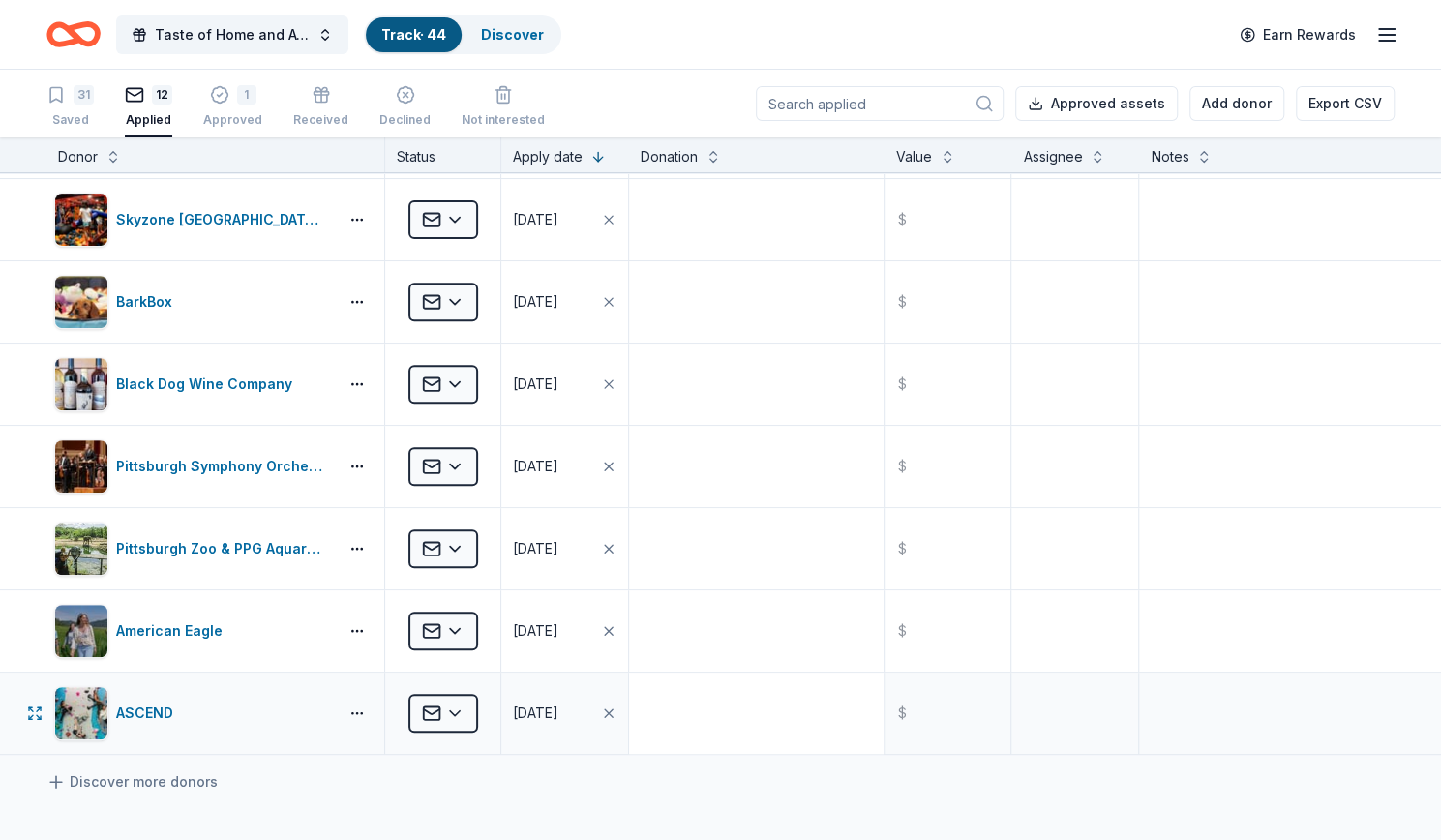 scroll, scrollTop: 476, scrollLeft: 0, axis: vertical 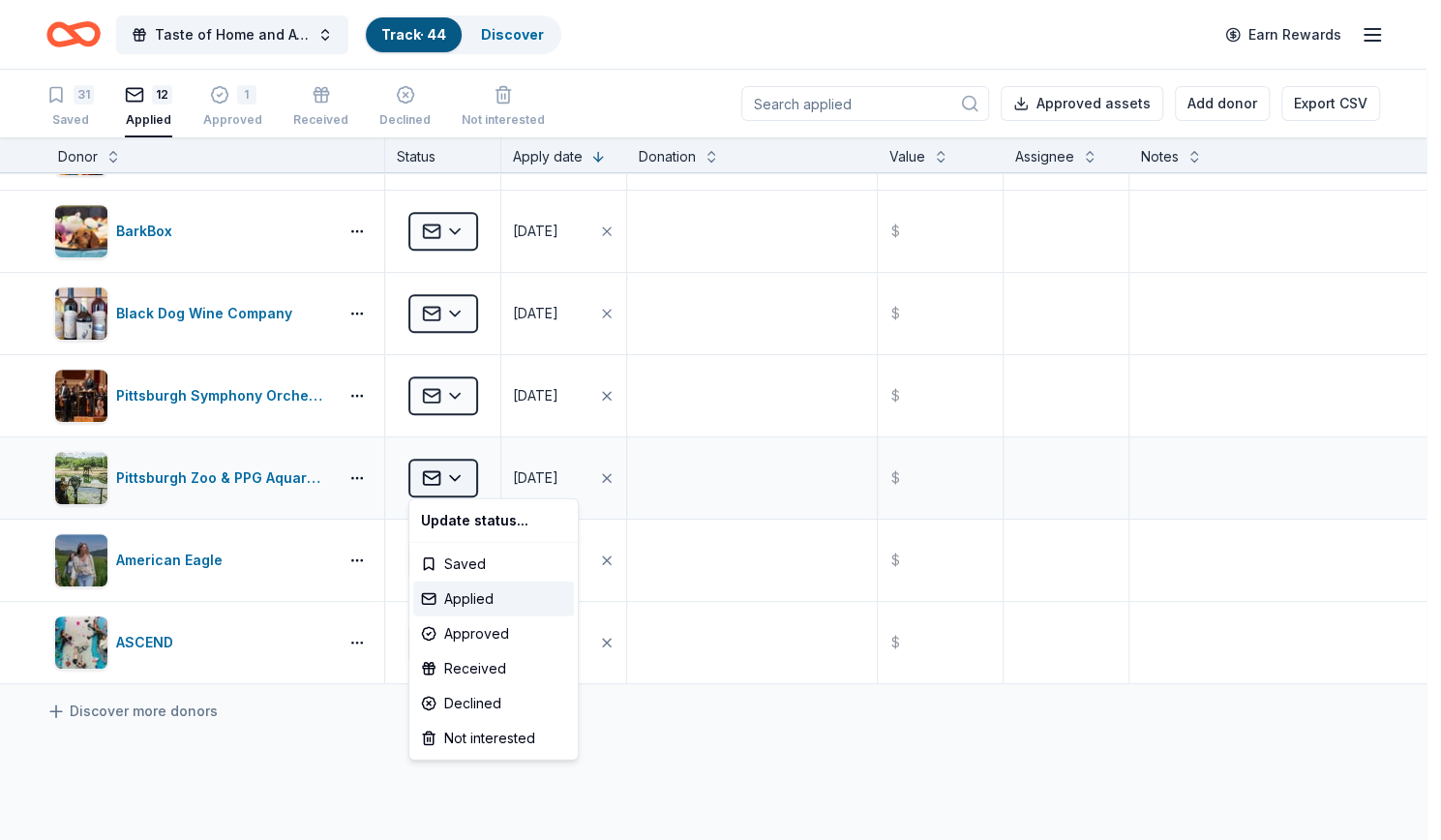 click on "Taste of Home and Away Track  · 44 Discover Earn Rewards 31 Saved 12 Applied 1 Approved Received Declined Not interested  Approved assets Add donor Export CSV Donor Status Apply date Donation Value Assignee Notes Nemacolin Applied 07/14/2025 $ Texas de Brazil Applied 07/12/2025 $ Topgolf Applied 07/12/2025 $ Puttshack Applied 07/12/2025 $ Urban Air Adventure Park Applied 07/12/2025 $ Skyzone Trampoline Park (Pittston) Applied 07/11/2025 $ BarkBox Applied 07/10/2025 $ Black Dog Wine Company Applied 07/10/2025 $ Pittsburgh Symphony Orchestra Applied 07/10/2025 $ Pittsburgh Zoo & PPG Aquarium Applied 07/10/2025 $ American Eagle Applied 07/10/2025 $ ASCEND Applied 07/10/2025 $   Discover more donors Saved Update status... Saved Applied Approved Received Declined Not interested" at bounding box center [720, 420] 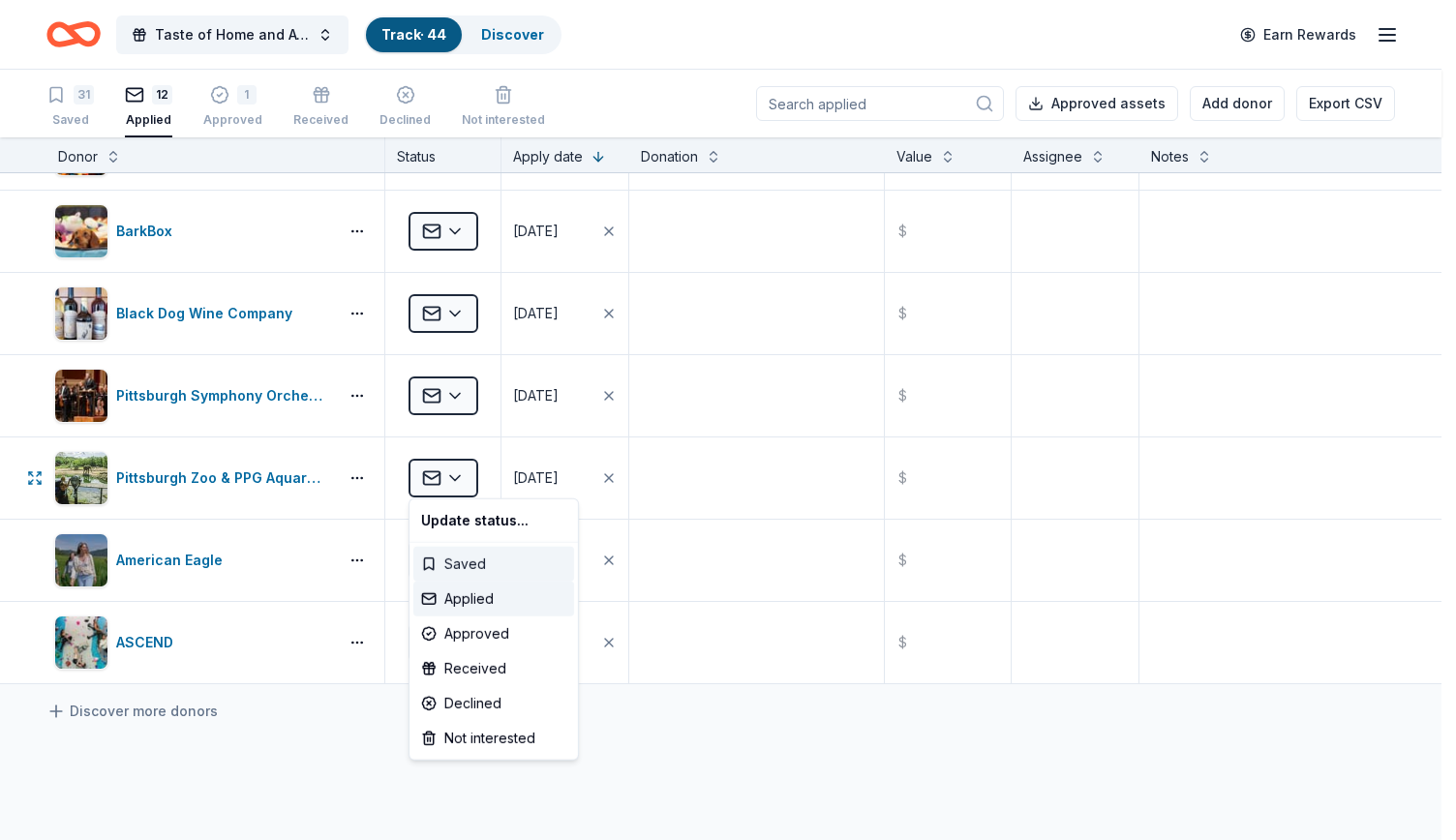 click on "Saved" at bounding box center (494, 564) 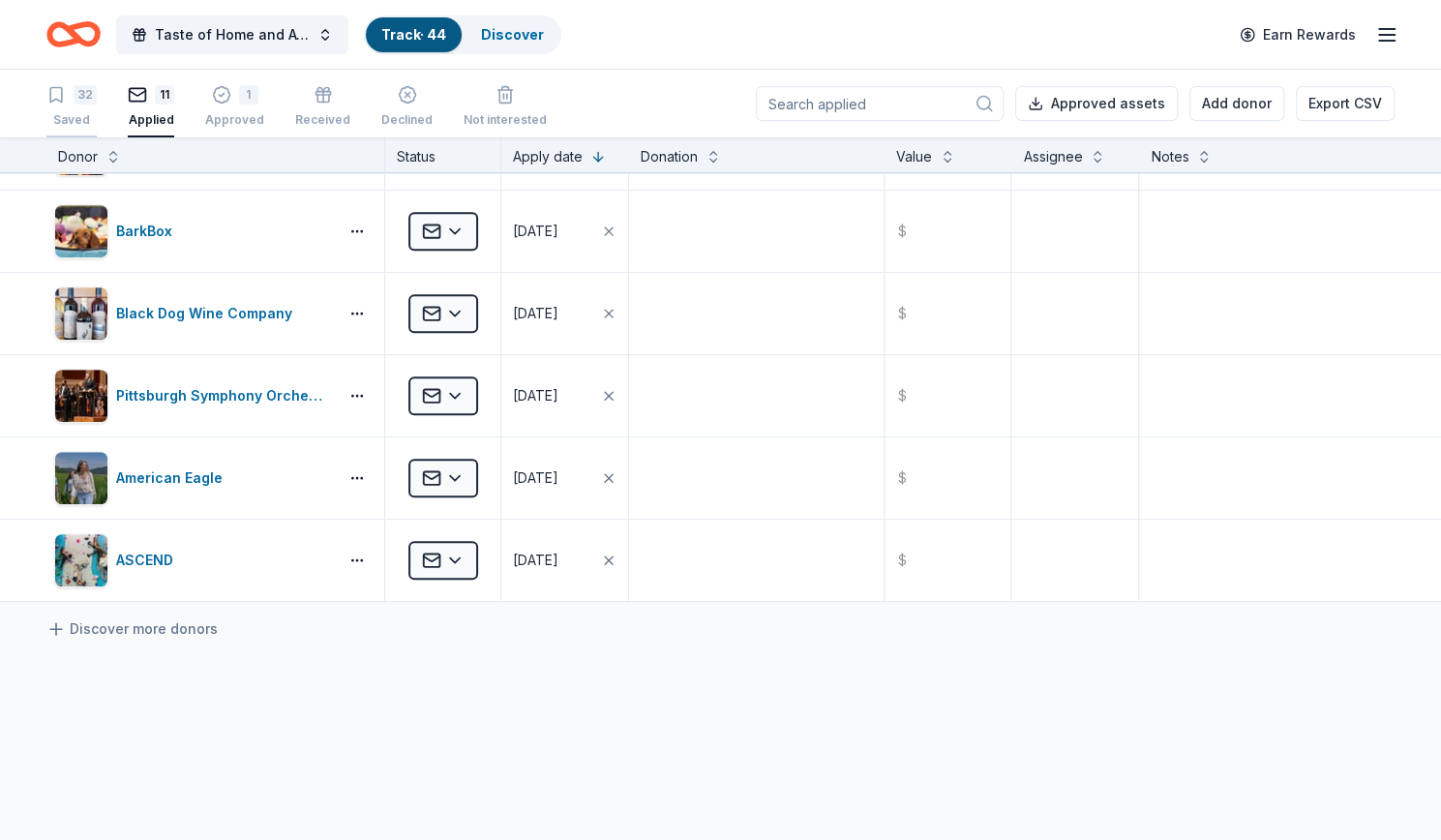click on "32 Saved" at bounding box center (72, 96) 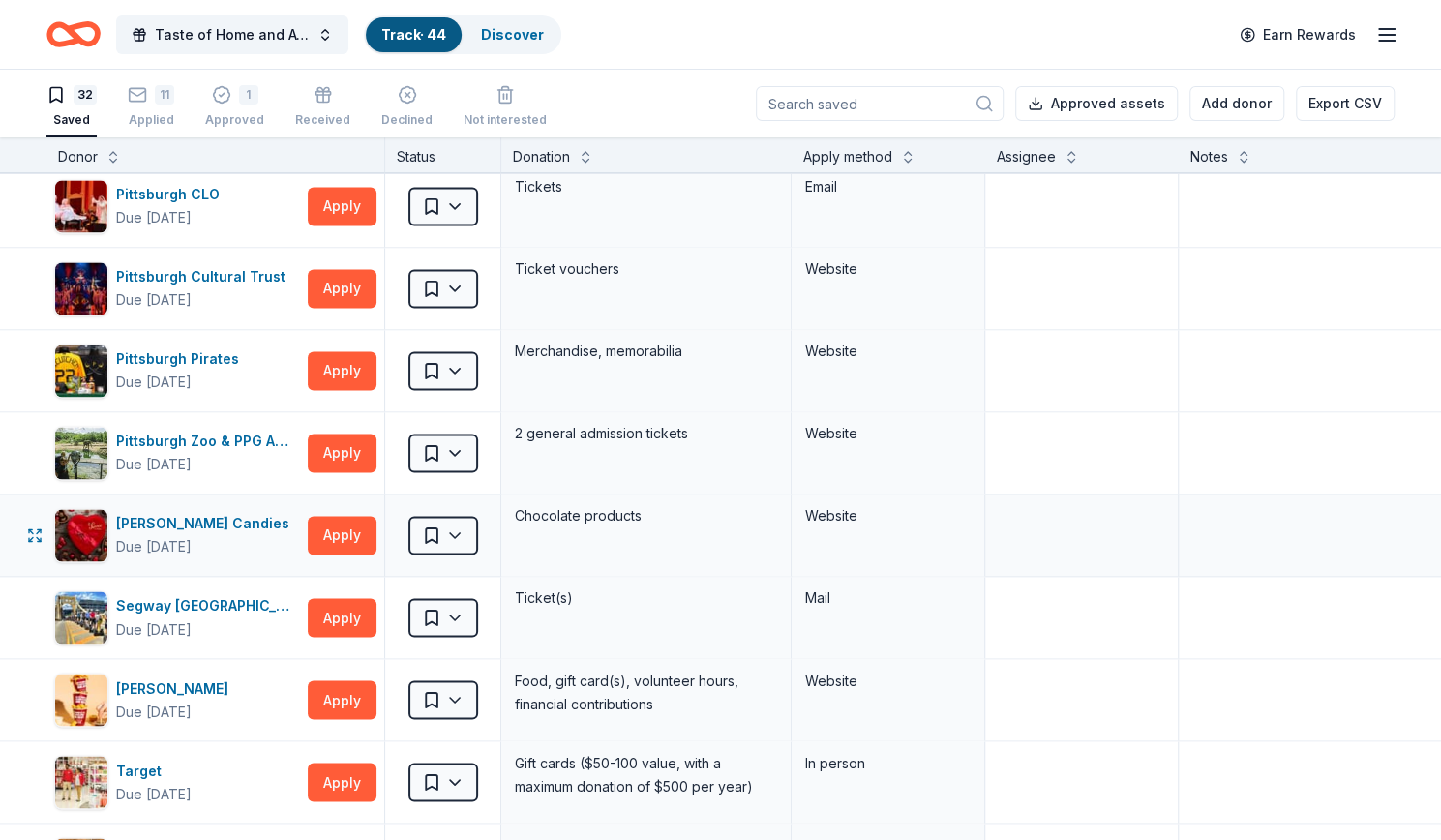 scroll, scrollTop: 1676, scrollLeft: 29, axis: both 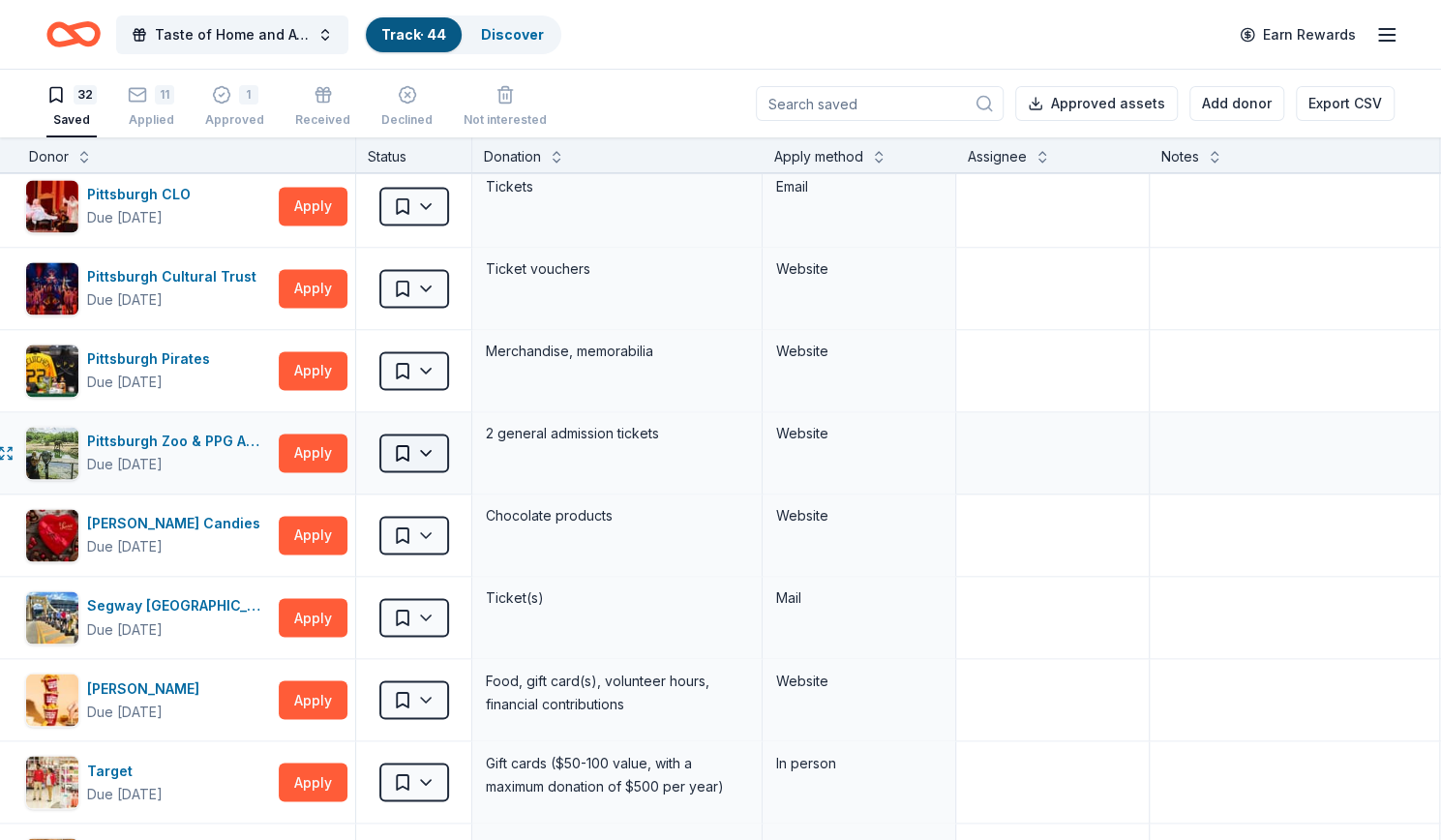 click on "Taste of Home and Away Track  · 44 Discover Earn Rewards 32 Saved 11 Applied 1 Approved Received Declined Not interested  Approved assets Add donor Export CSV Donor Status Donation Apply method Assignee Notes Bakersfield Tacos Due [DATE] Apply Saved Food, gift card(s) Mail [GEOGRAPHIC_DATA] Due [DATE] Apply Saved 2 vouchers Mail Big Burrito Restaurant Group Due [DATE] Apply Saved Food, gift card(s) Email Mail Fax Bonefish Grill Due [DATE] Apply Saved Gift certificate(s), food Website In person [GEOGRAPHIC_DATA] Due [DATE] Apply Saved Membership, tickets
Website Cheesecake Factory Due [DATE] Apply Saved Gift Card(s)  In person Children's [GEOGRAPHIC_DATA] Due [DATE] Apply Saved Admission ticket(s) Website City Theatre Company Due [DATE] Apply Saved Voucher(s) Website Costco Due [DATE] Apply Saved Monetary grants, no greater than 10% of program's overall budget  In person doTERRA Due [DATE] Apply Saved Website Eagle Restaurant Due [DATE]" at bounding box center (720, 420) 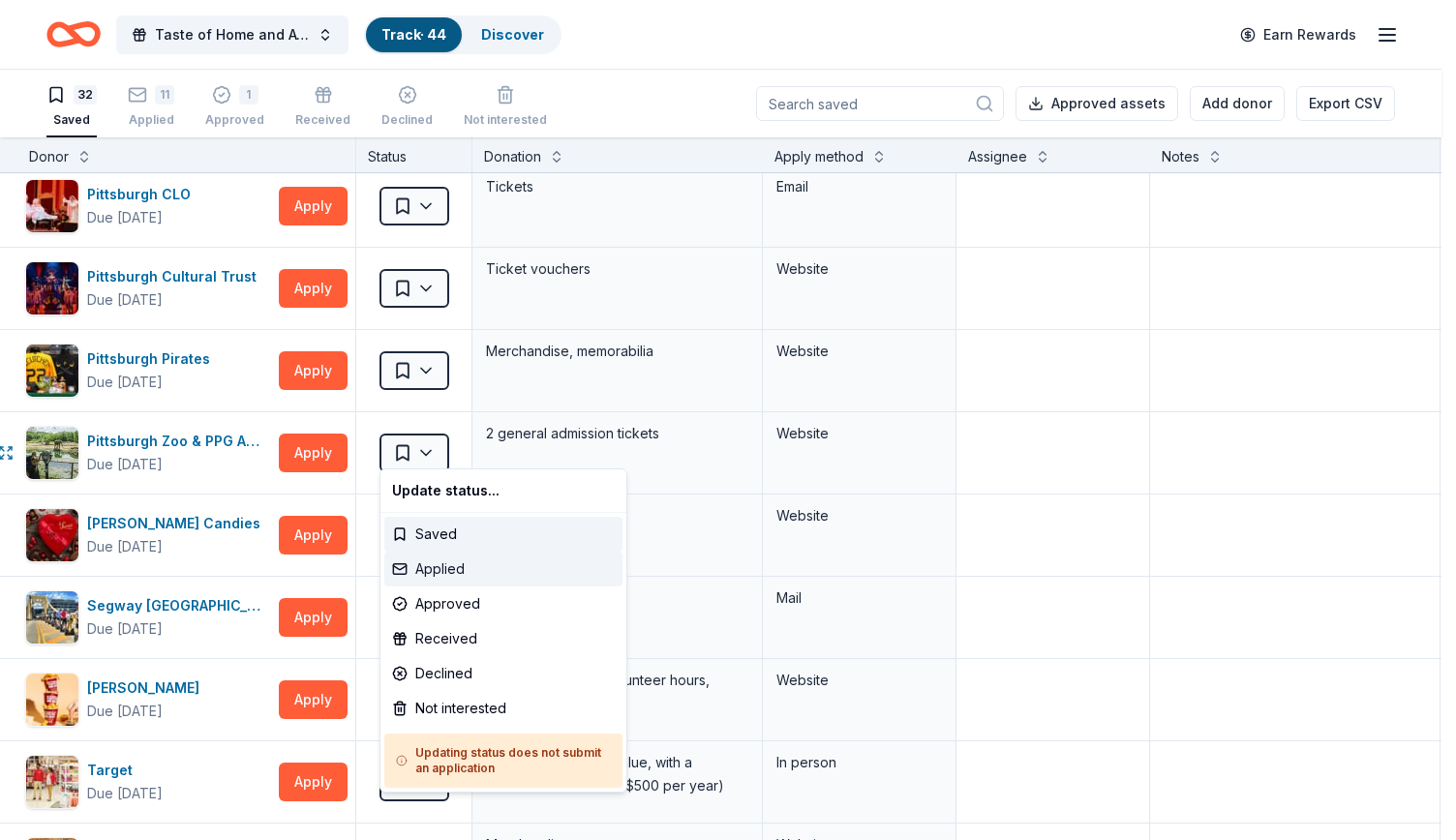 click on "Applied" at bounding box center (503, 569) 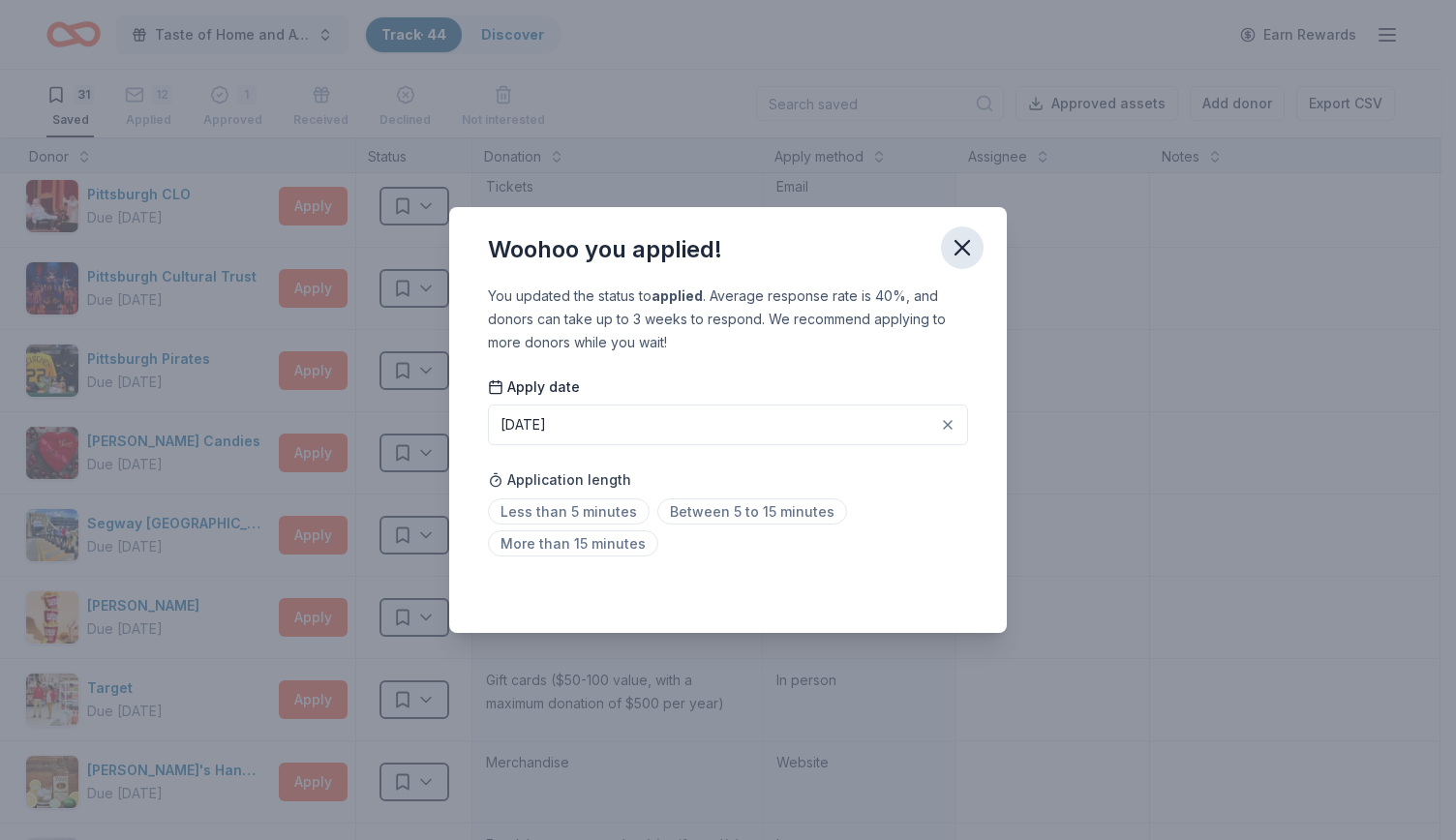 click 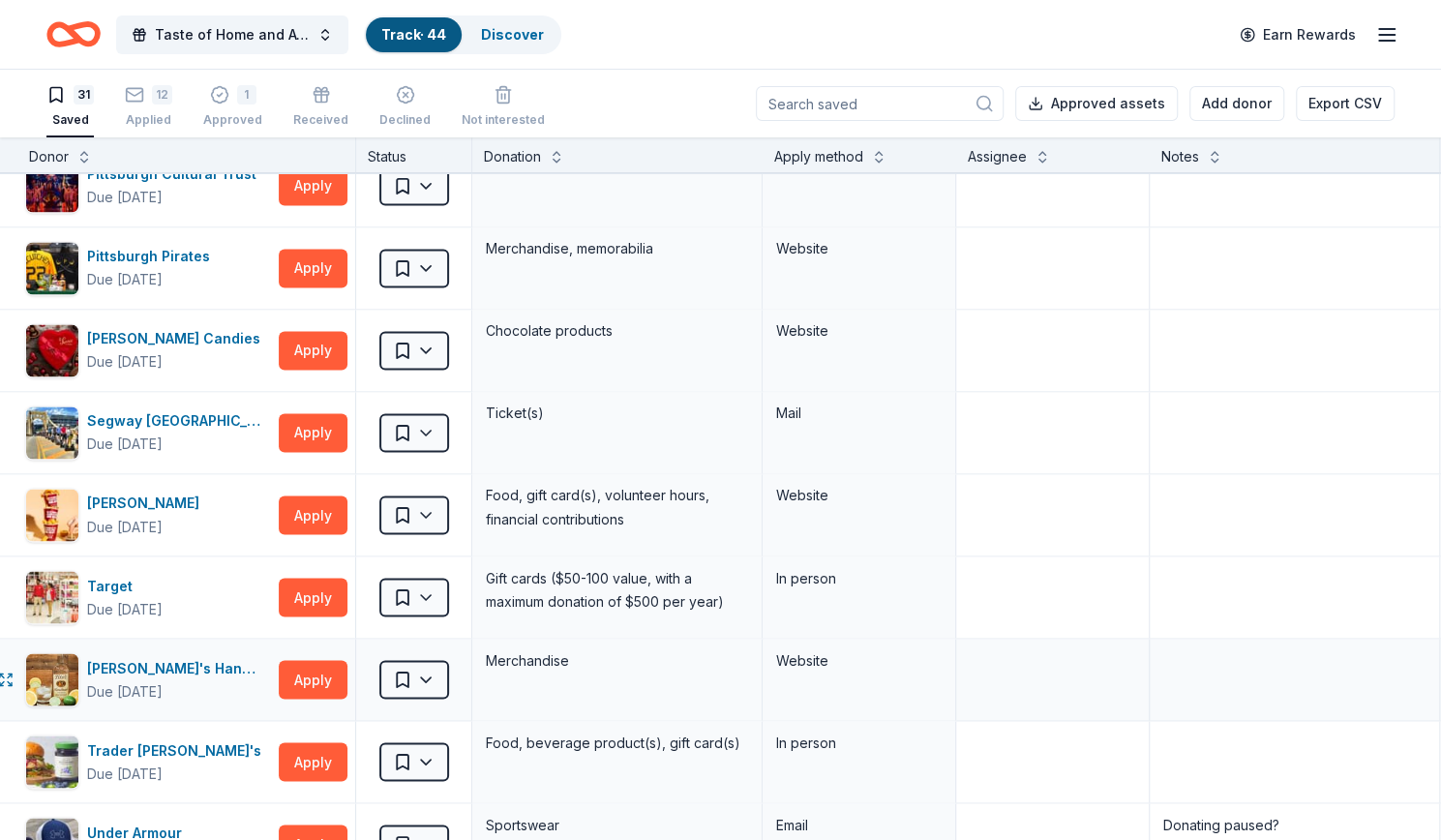 scroll, scrollTop: 1977, scrollLeft: 29, axis: both 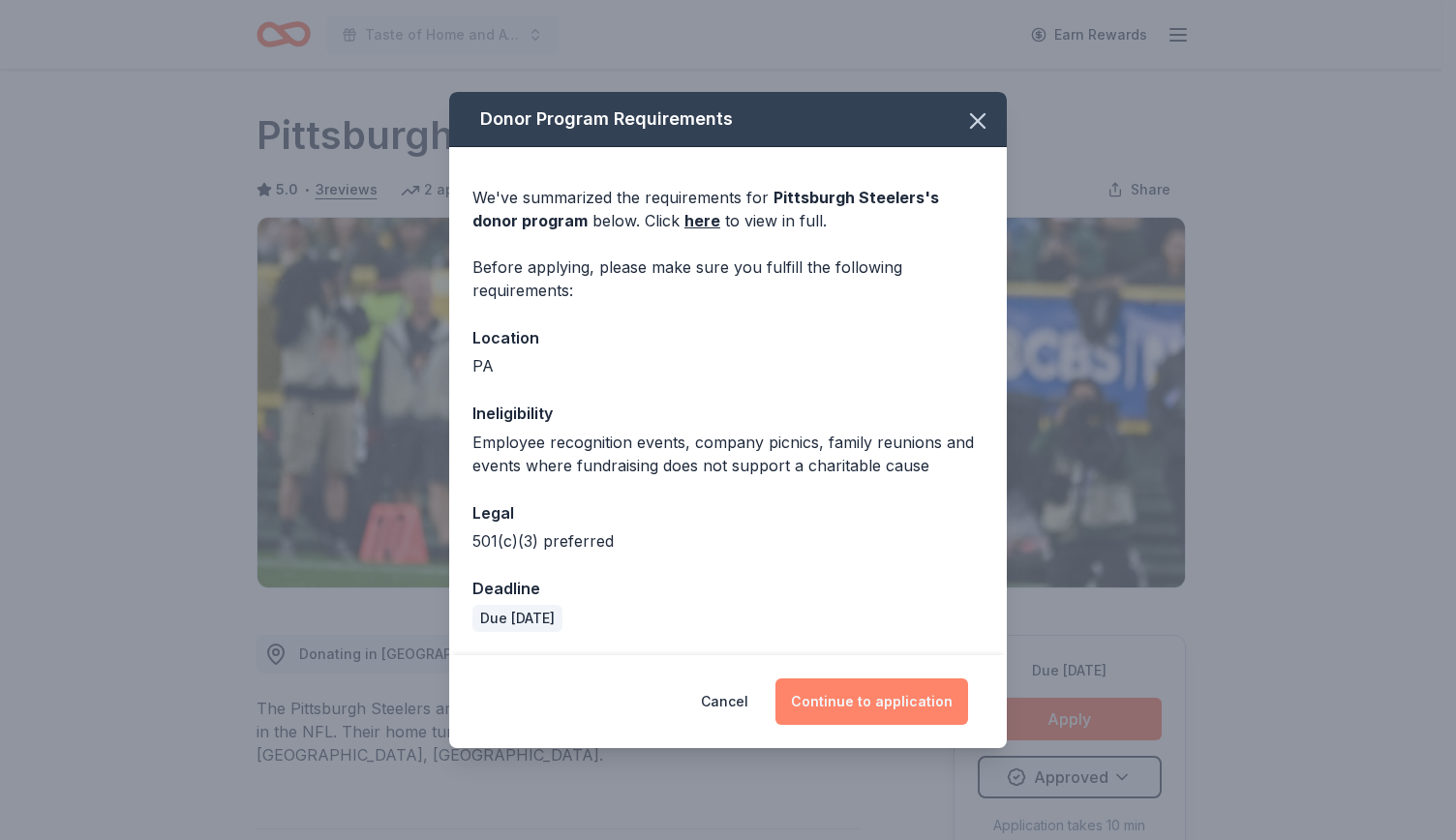 click on "Continue to application" at bounding box center (871, 702) 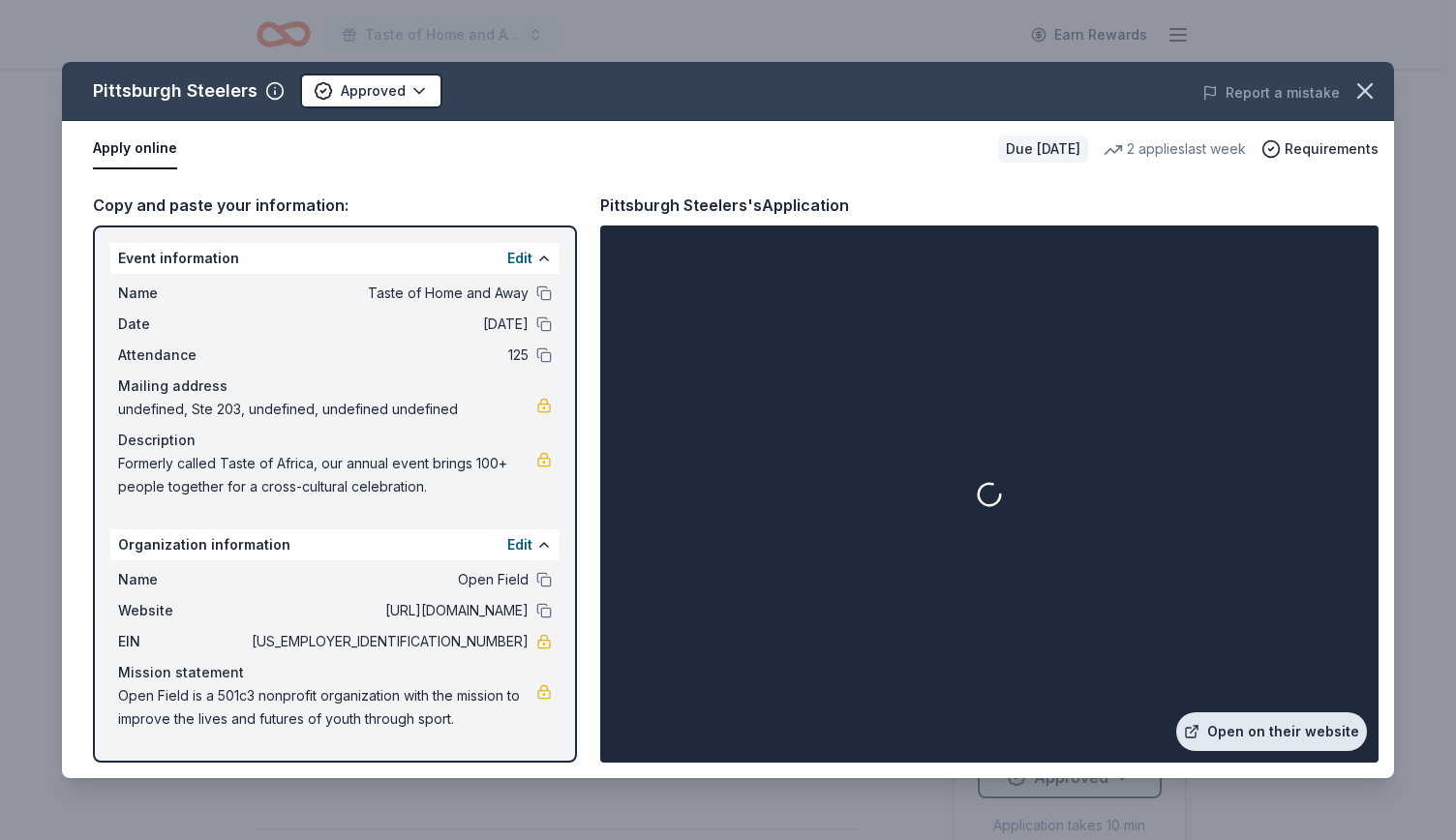 click on "Open on their website" at bounding box center [1271, 732] 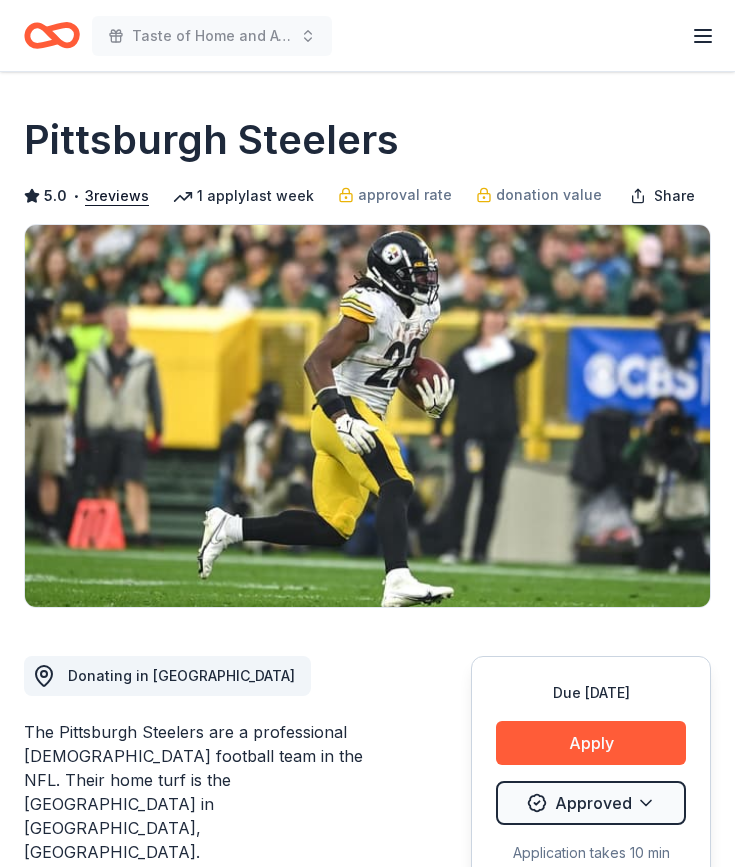 scroll, scrollTop: 453, scrollLeft: 0, axis: vertical 